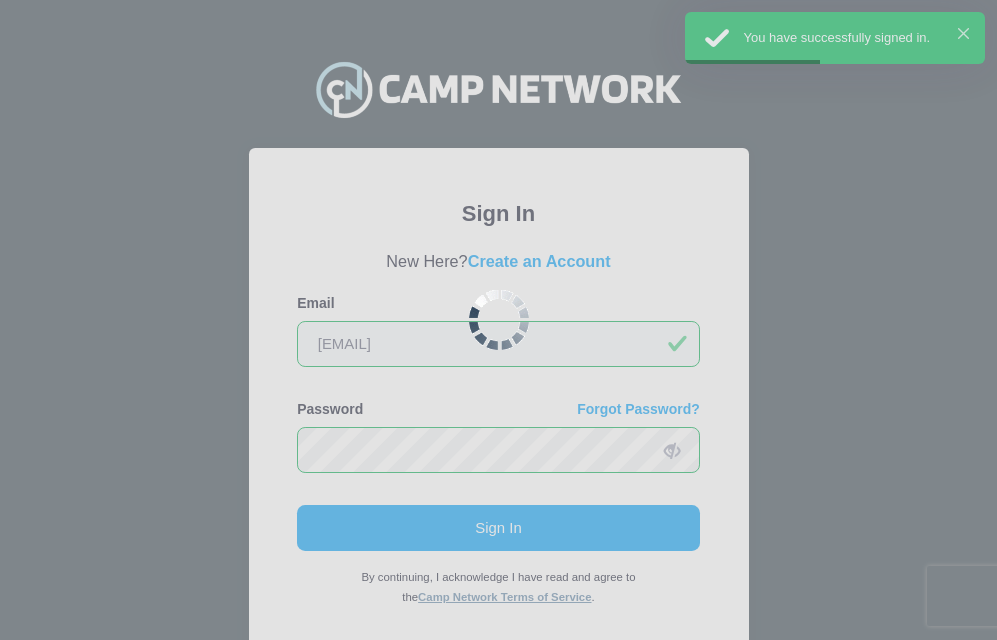 scroll, scrollTop: 0, scrollLeft: 0, axis: both 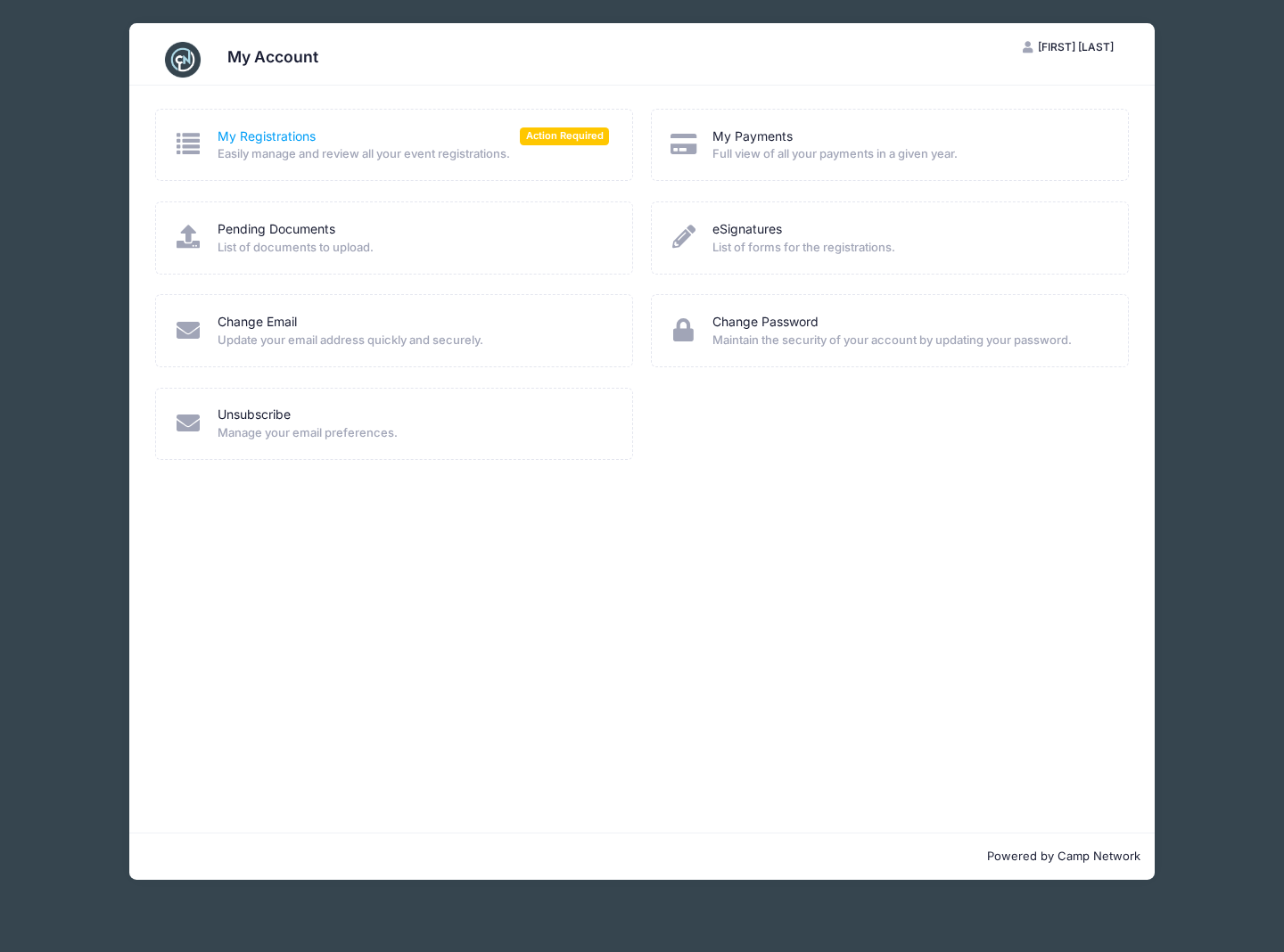 click on "My Registrations" at bounding box center (267, 136) 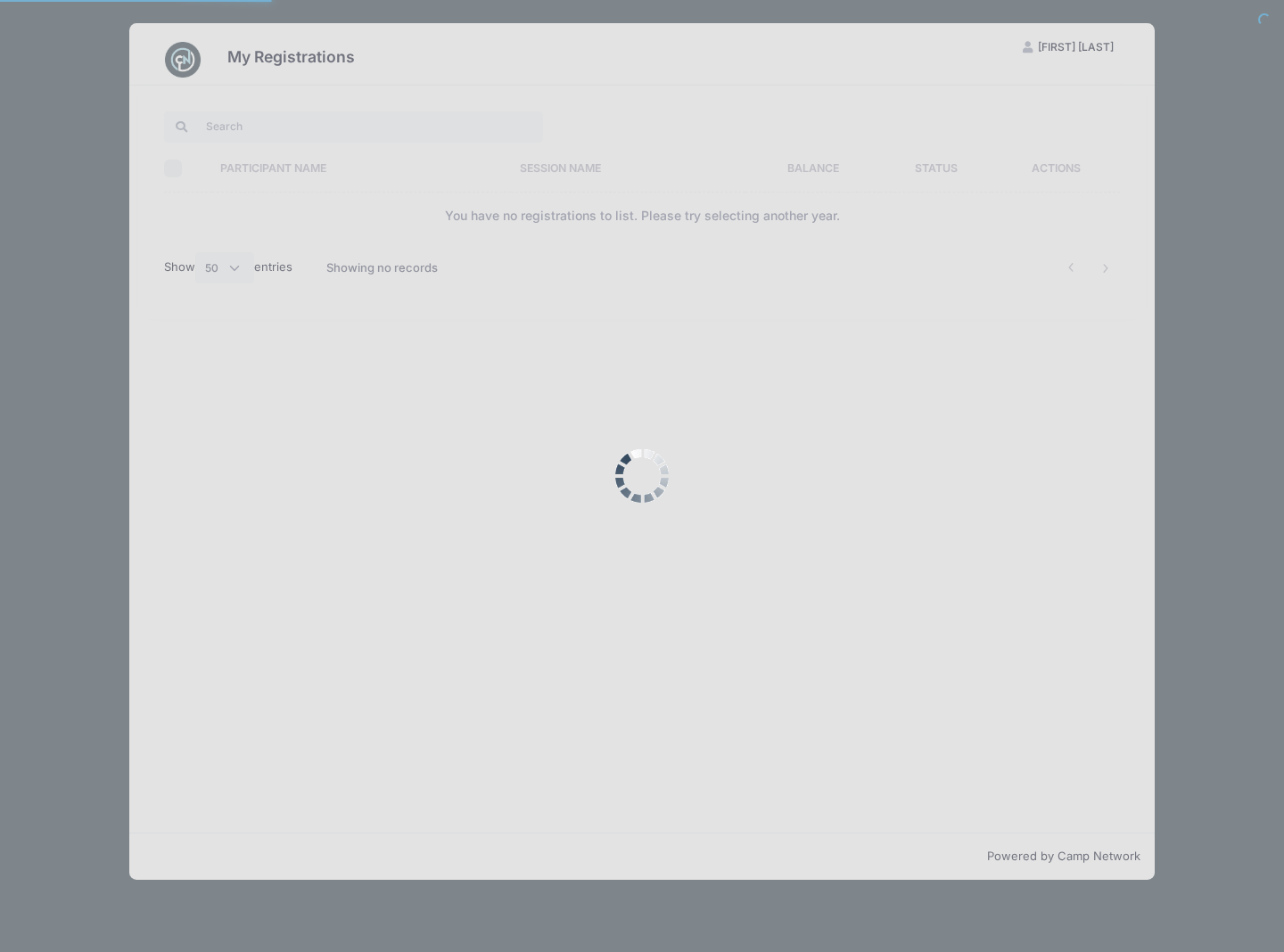 select on "50" 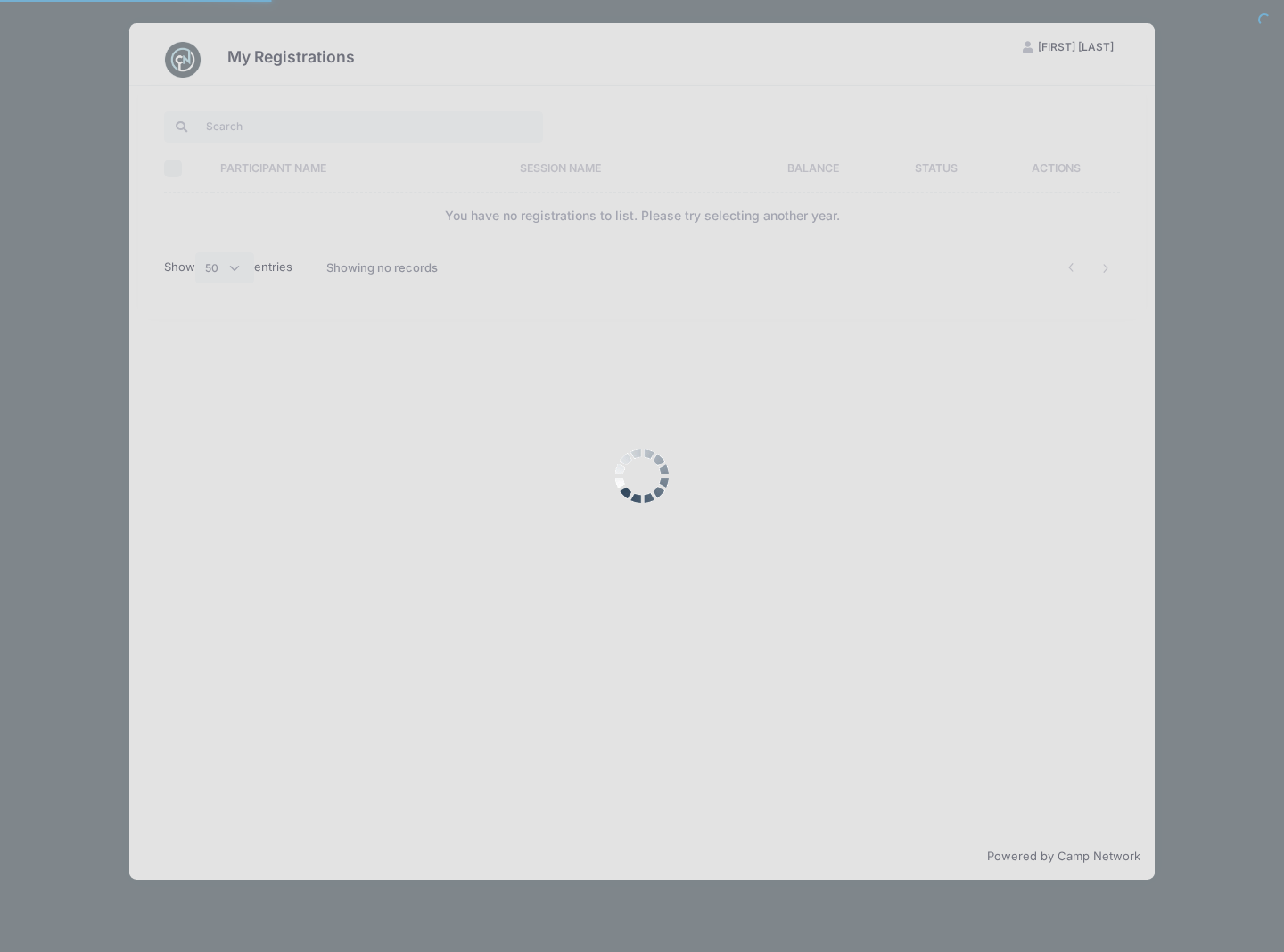 scroll, scrollTop: 0, scrollLeft: 0, axis: both 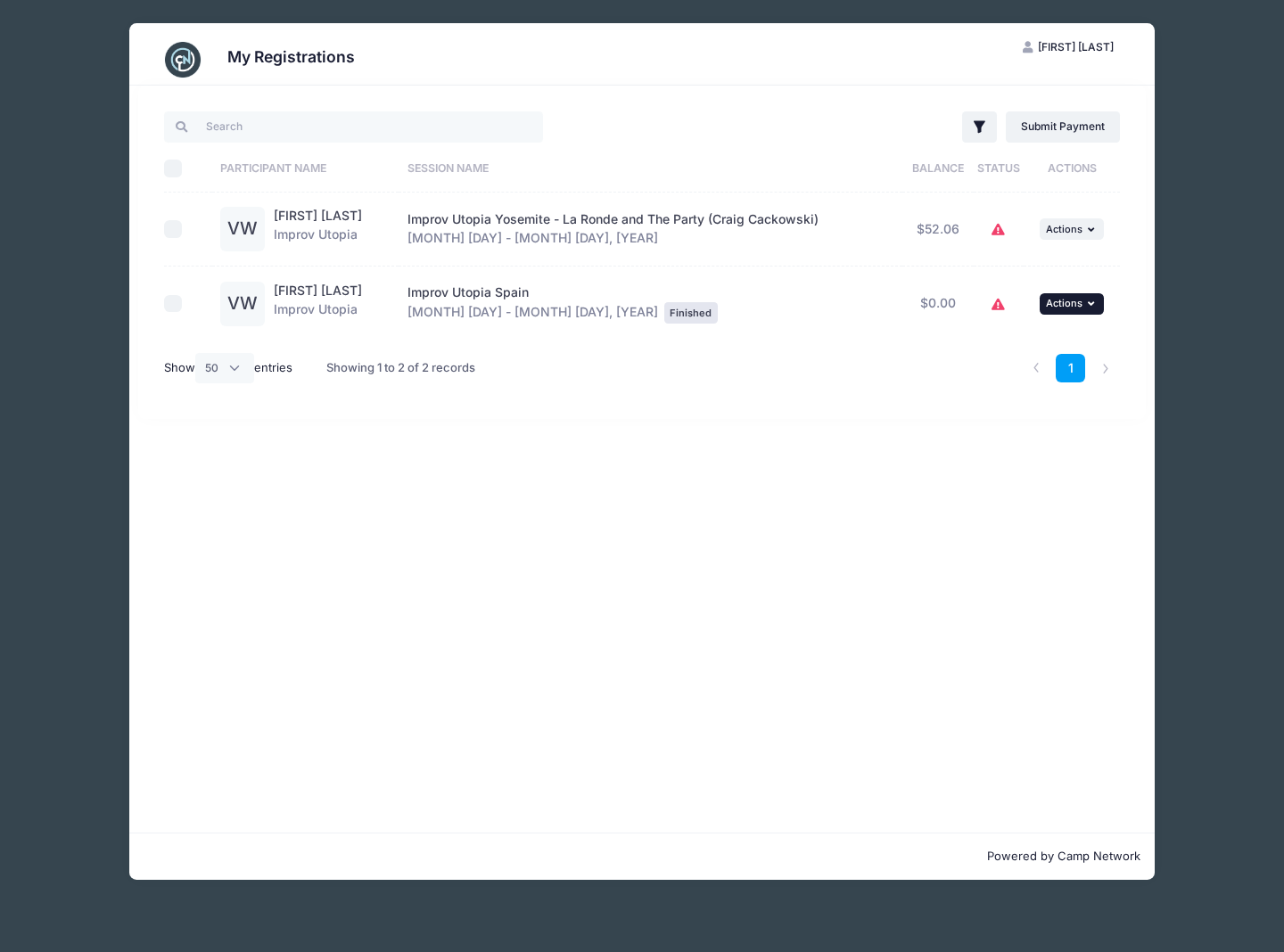 click on "... Actions" at bounding box center [1072, 304] 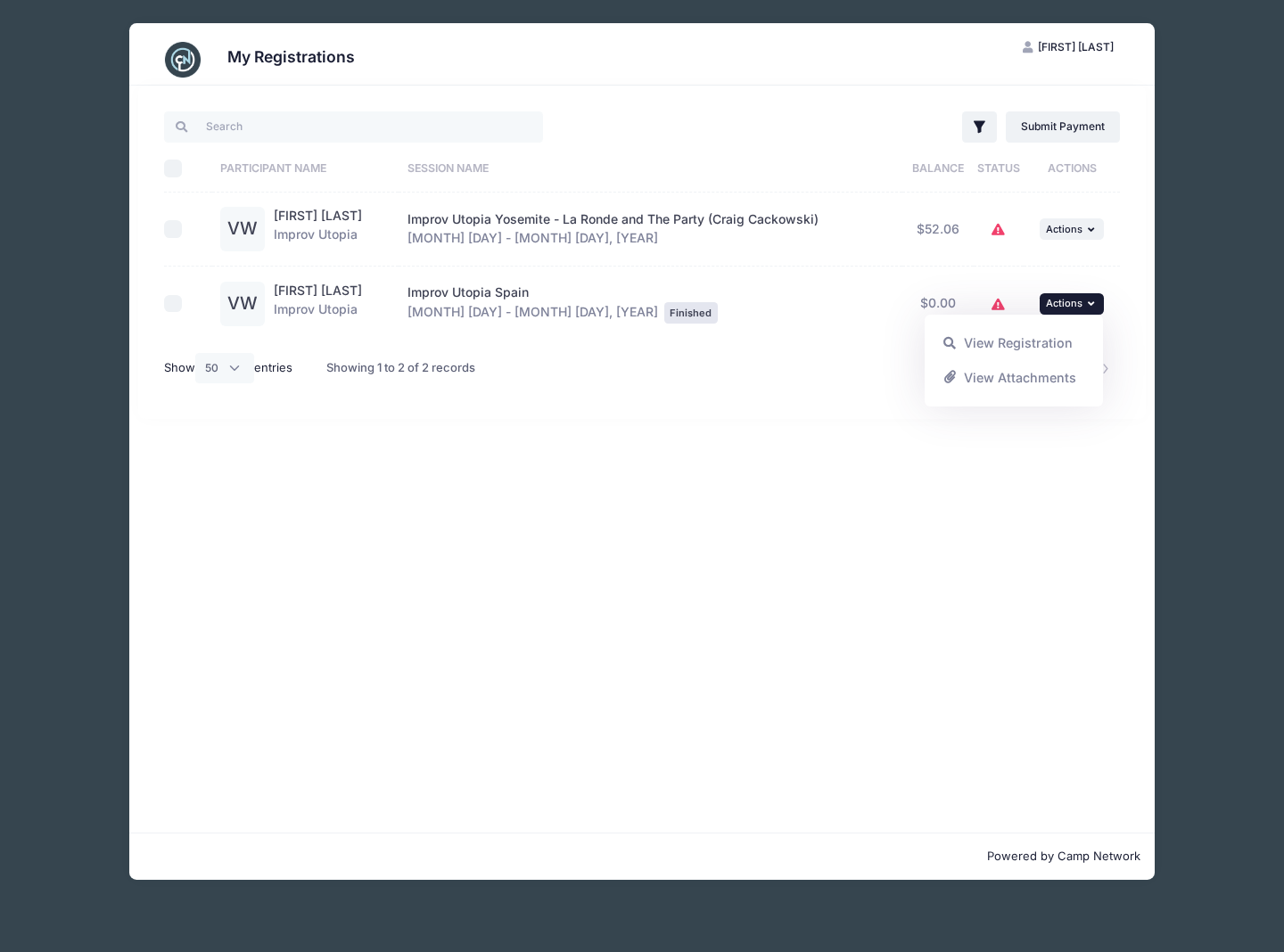 click on "Filter
Filter Options
Show:
Current Registrations
Past Registratations
Pending Registrations
Actions      Submit Payment
Upload Required Documents
Pending Documents
eSignatures Submit Payment
Select All" at bounding box center [642, 252] 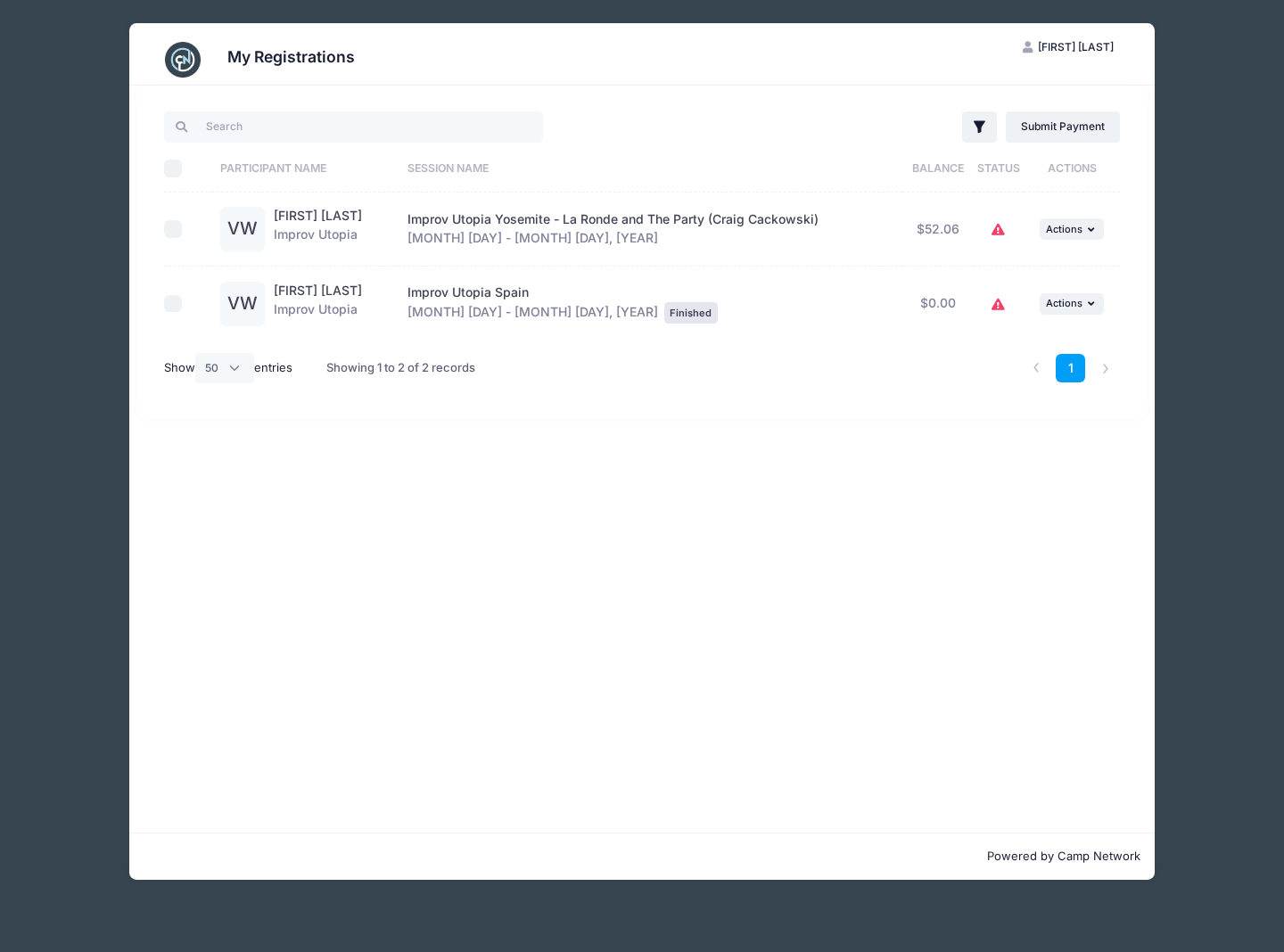 click at bounding box center (999, 230) 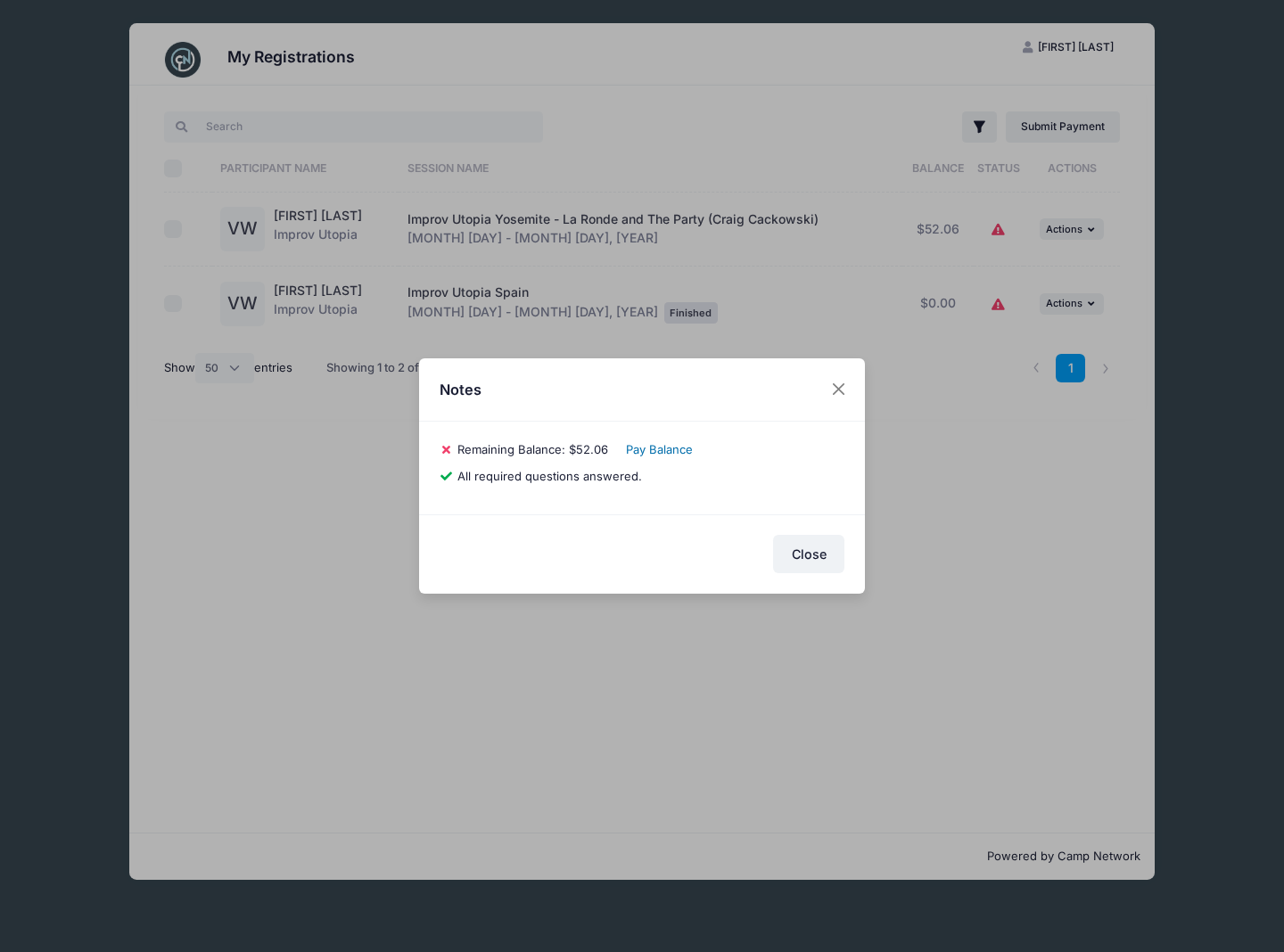 click on "Pay Balance" at bounding box center (659, 449) 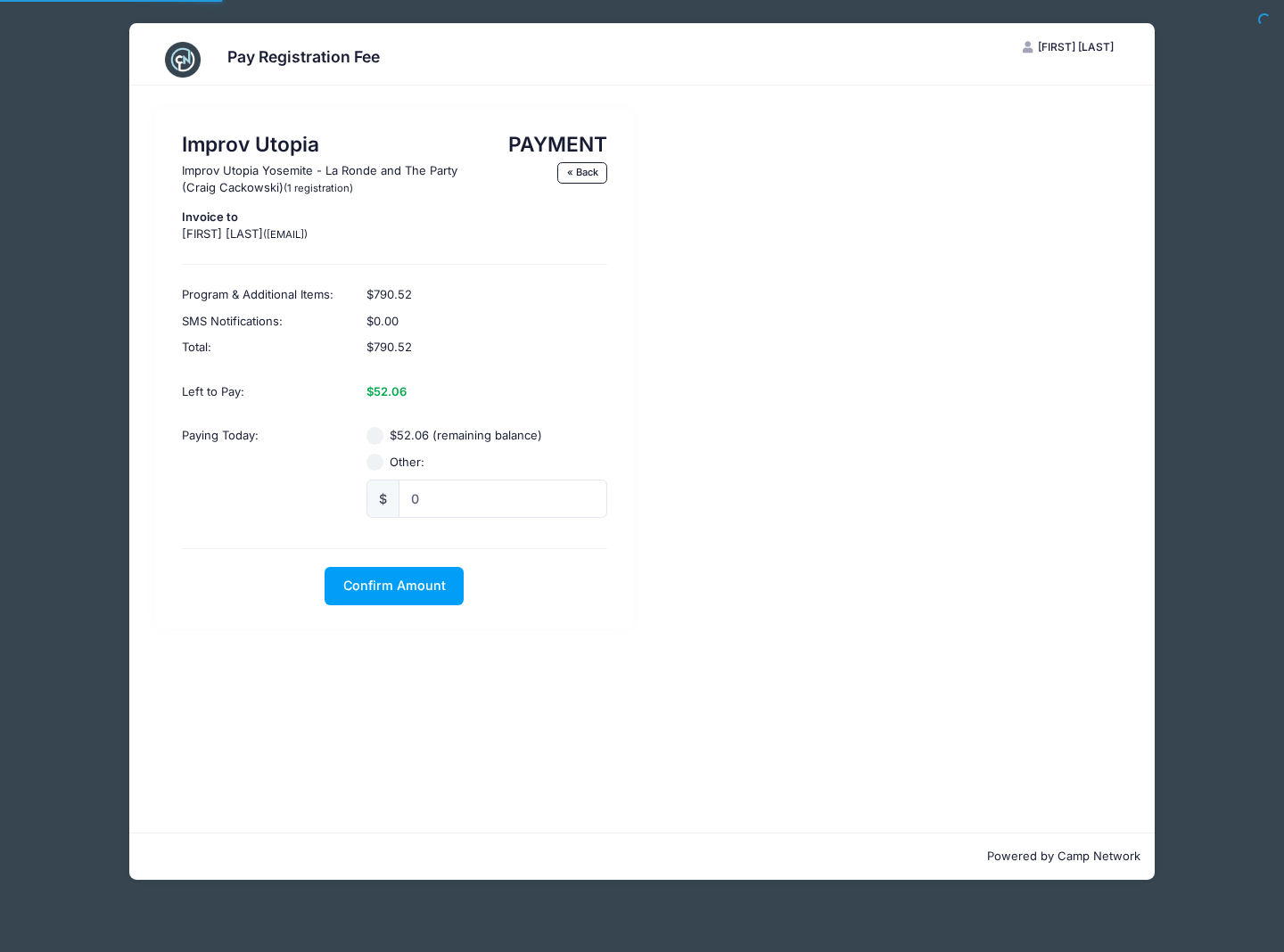 scroll, scrollTop: 0, scrollLeft: 0, axis: both 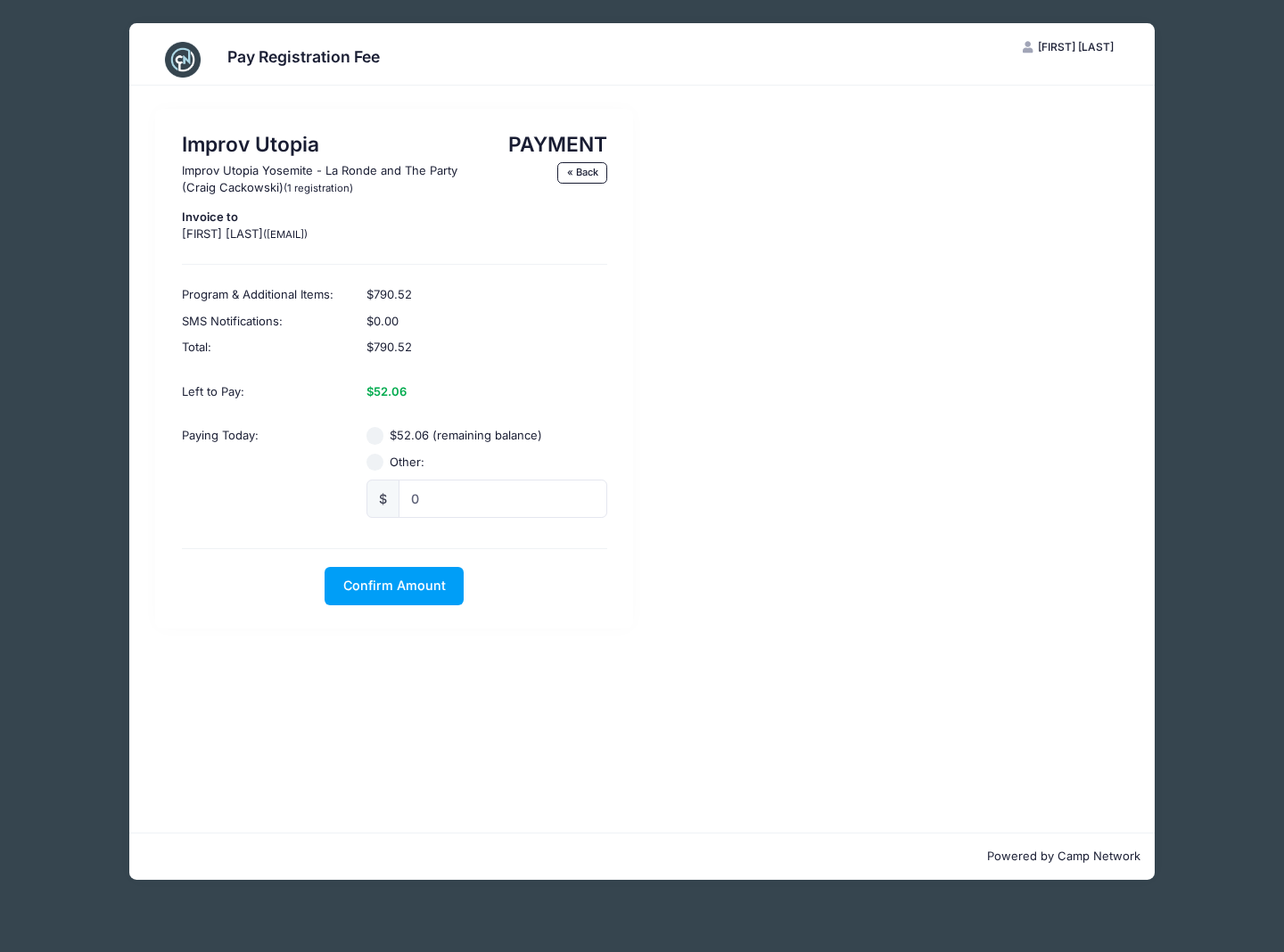 click on "$52.06 (remaining balance)" at bounding box center (375, 436) 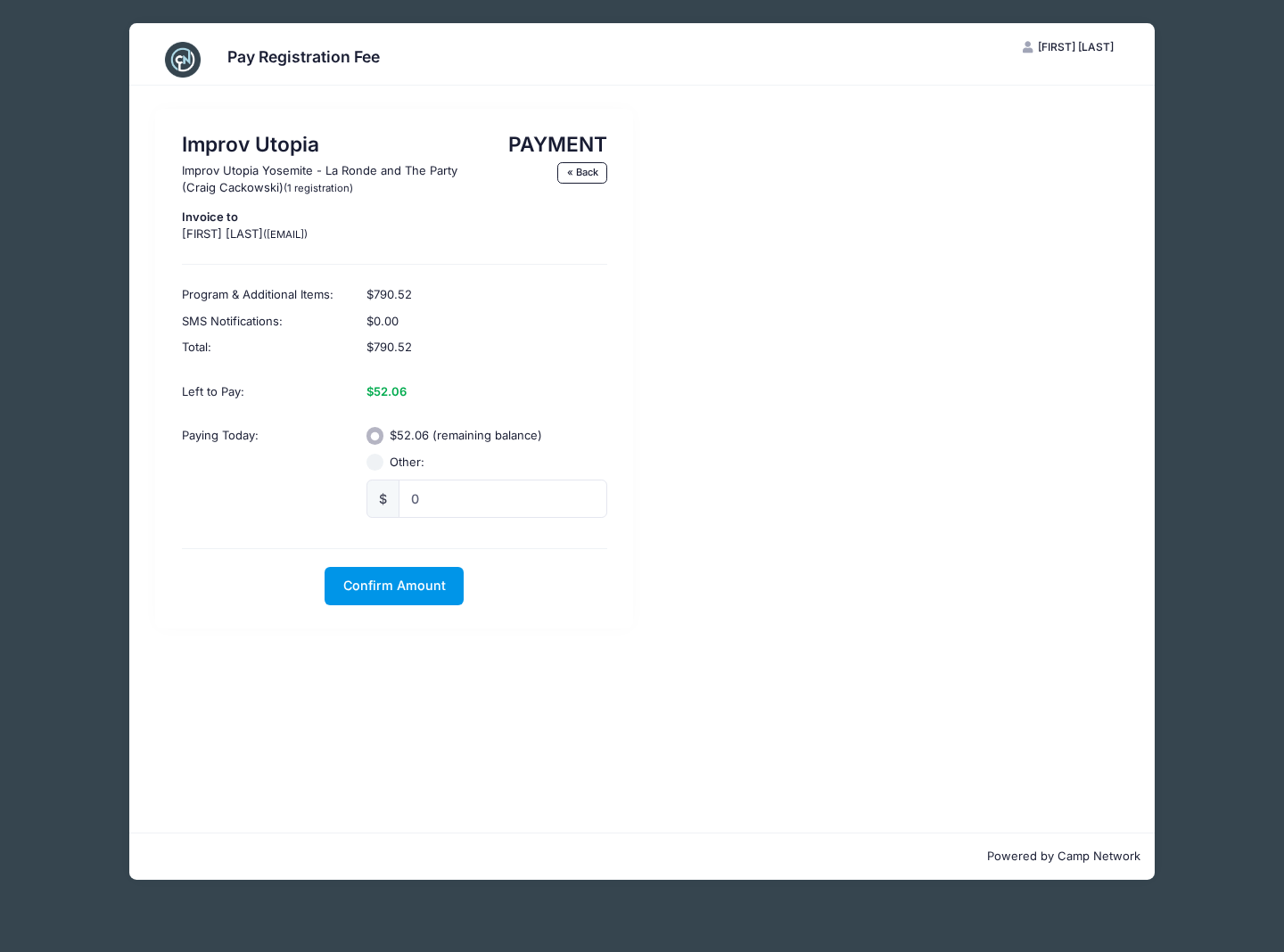 click on "Confirm Amount" at bounding box center (394, 585) 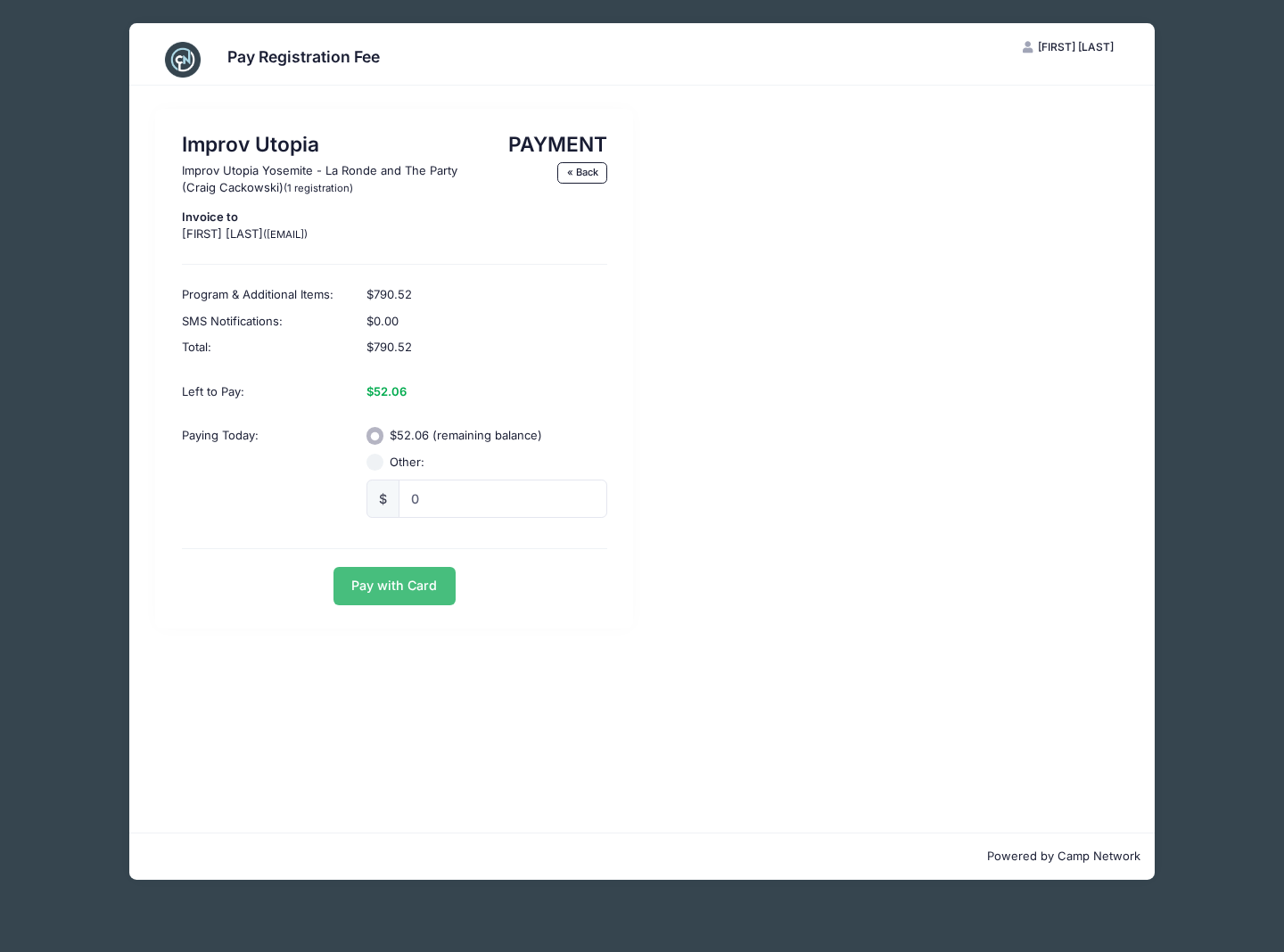 click on "Pay with Card" at bounding box center [394, 586] 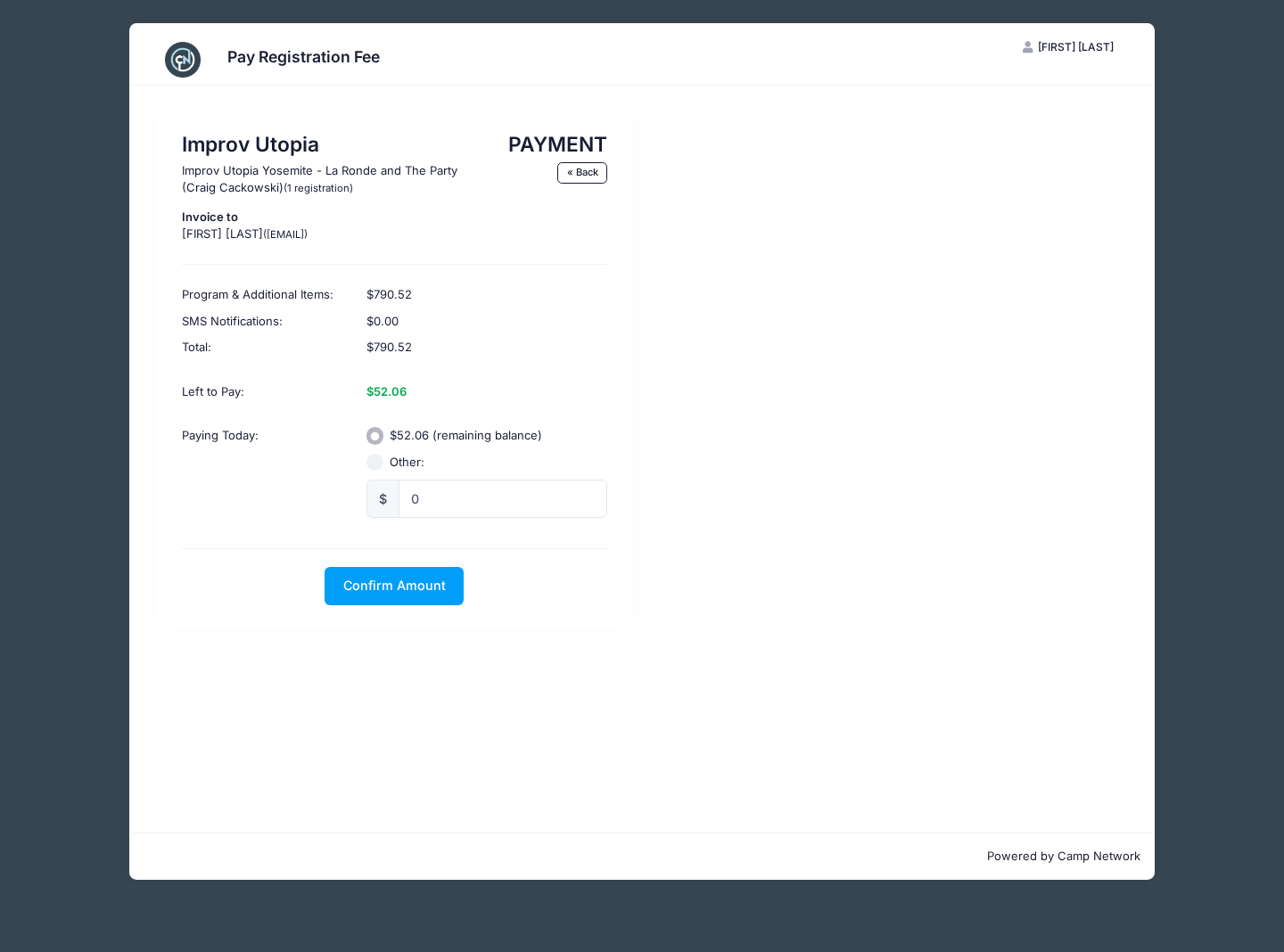 click on "Improv Utopia
Improv Utopia Yosemite - La Ronde and The Party (Craig Cackowski)  (1 registration)
Invoice to
Vincent Wu  (studysheet@gmail.com)
PAYMENT
« Back
Program & Additional Items:
$790.52
SMS Notifications:
$0.00
Total:
$790.52
Left to Pay:
$52.06
Paying Today: $ 0" at bounding box center [642, 368] 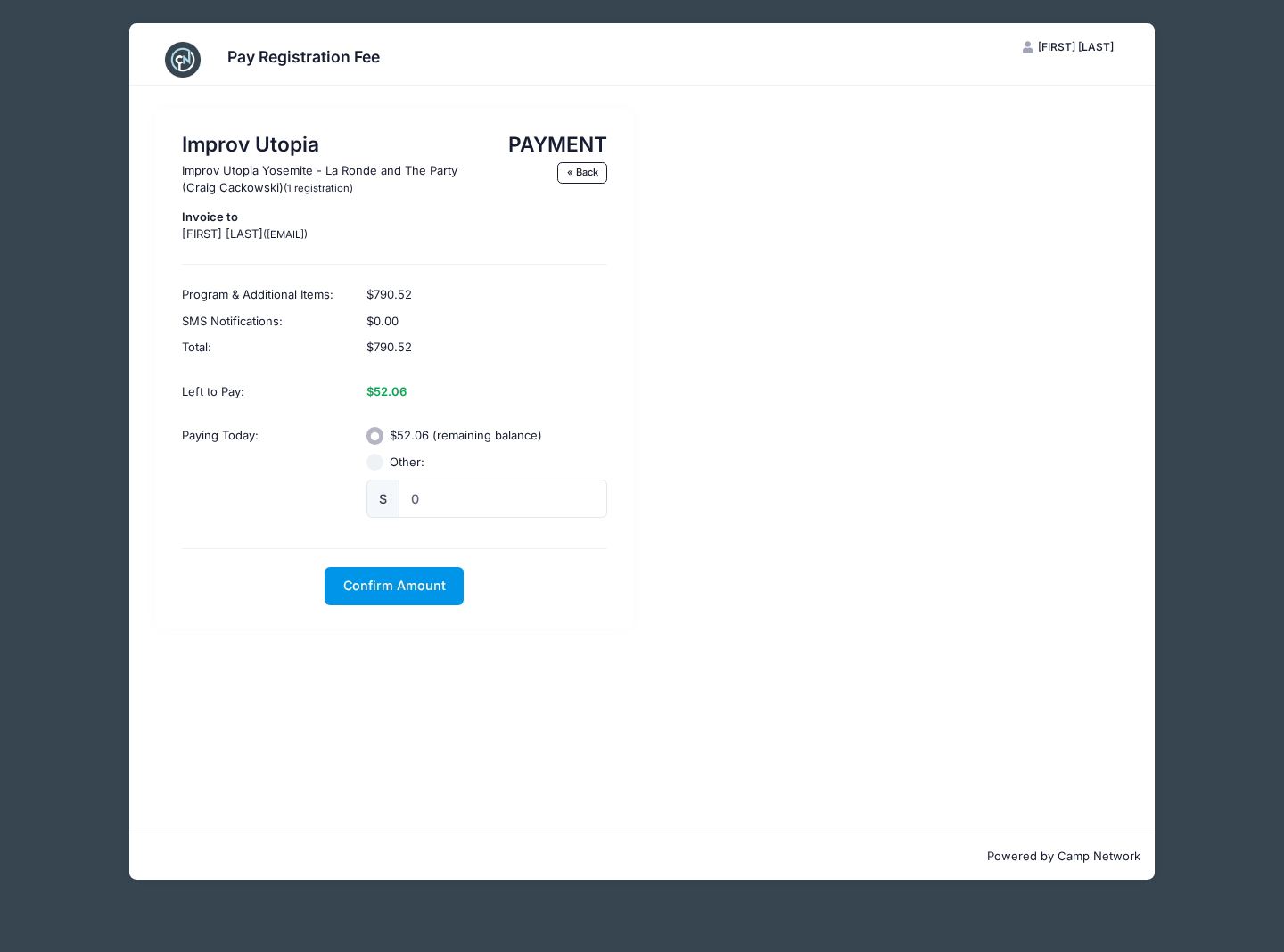 click on "Confirm Amount" at bounding box center (394, 586) 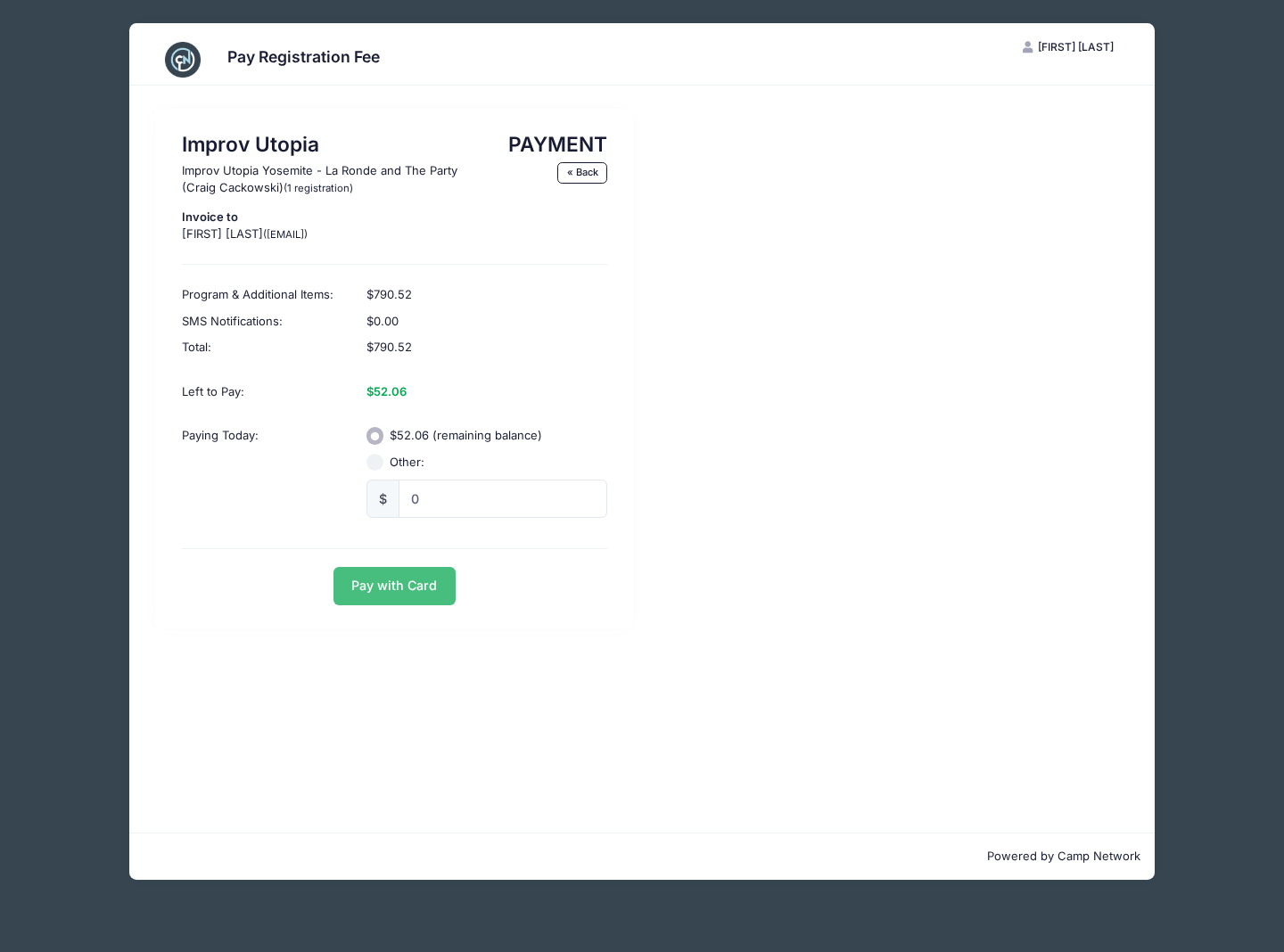 click on "Pay with Card" at bounding box center (394, 586) 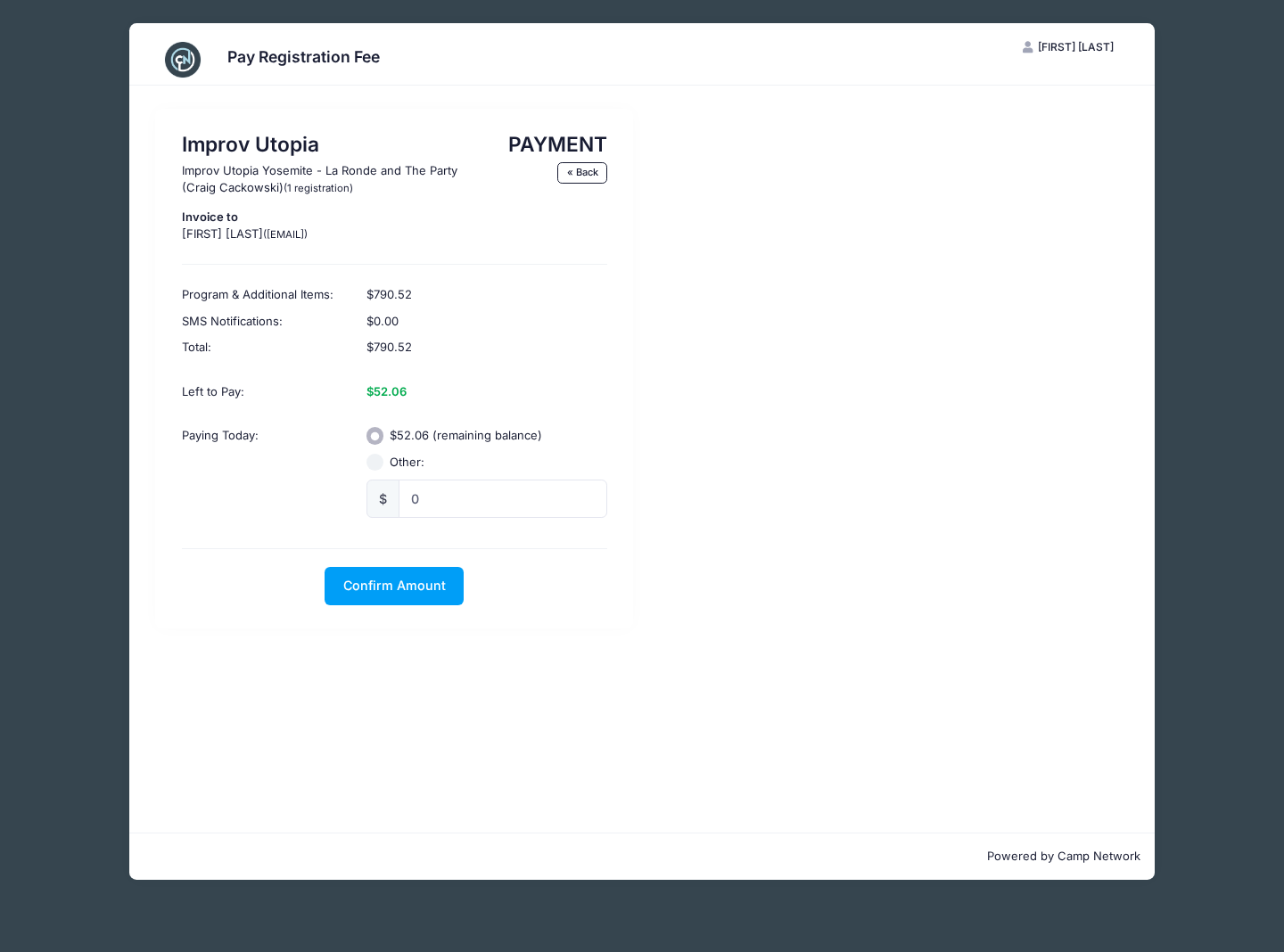 click on "Improv Utopia
Improv Utopia Yosemite - La Ronde and The Party (Craig Cackowski)  (1 registration)
Invoice to
Vincent Wu  (studysheet@gmail.com)
PAYMENT
« Back
Program & Additional Items:
$790.52
SMS Notifications:
$0.00
Total:
$790.52
Left to Pay:
$52.06
Paying Today: $ 0" at bounding box center [642, 368] 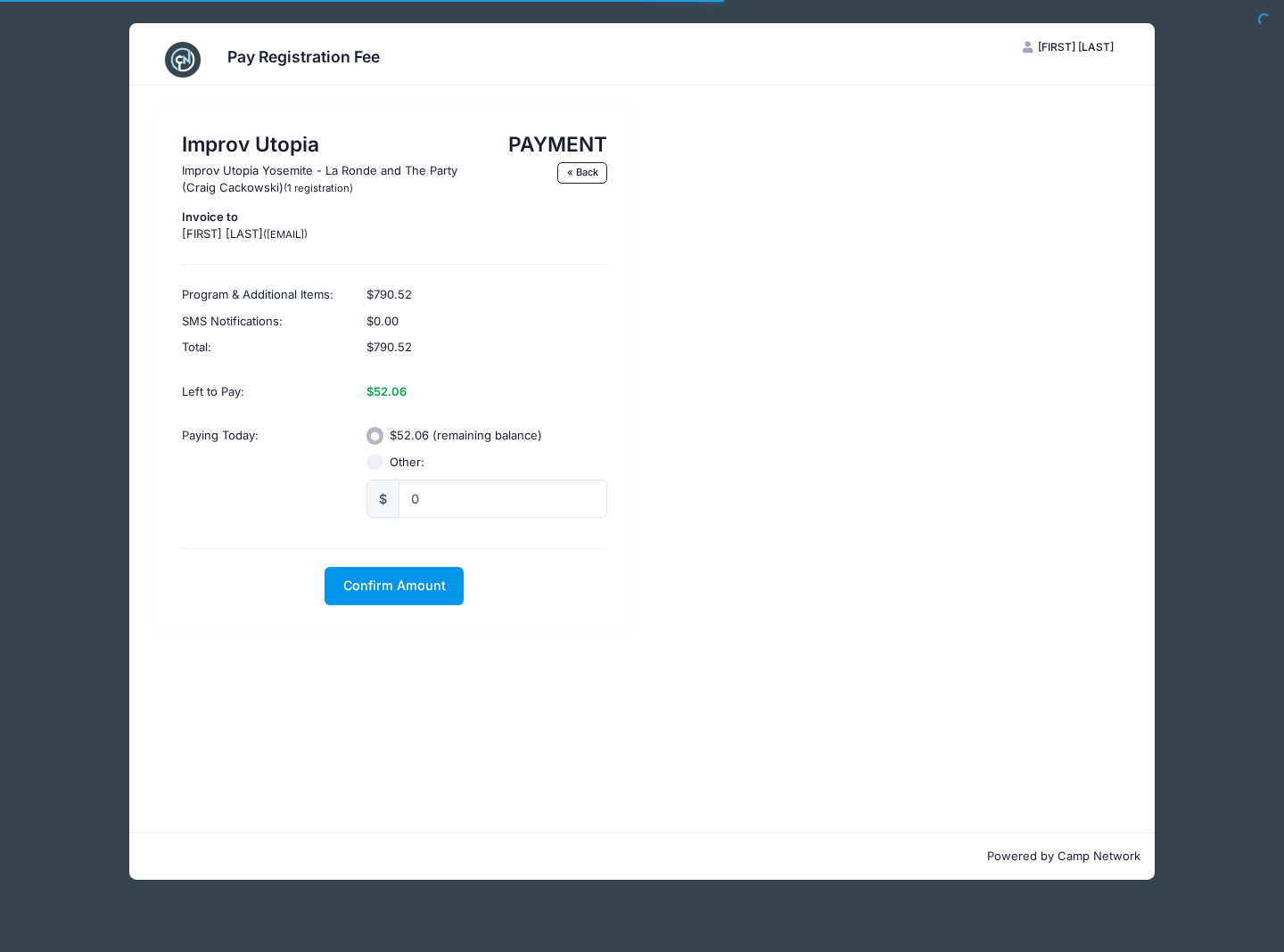 click on "Confirm Amount" at bounding box center (394, 585) 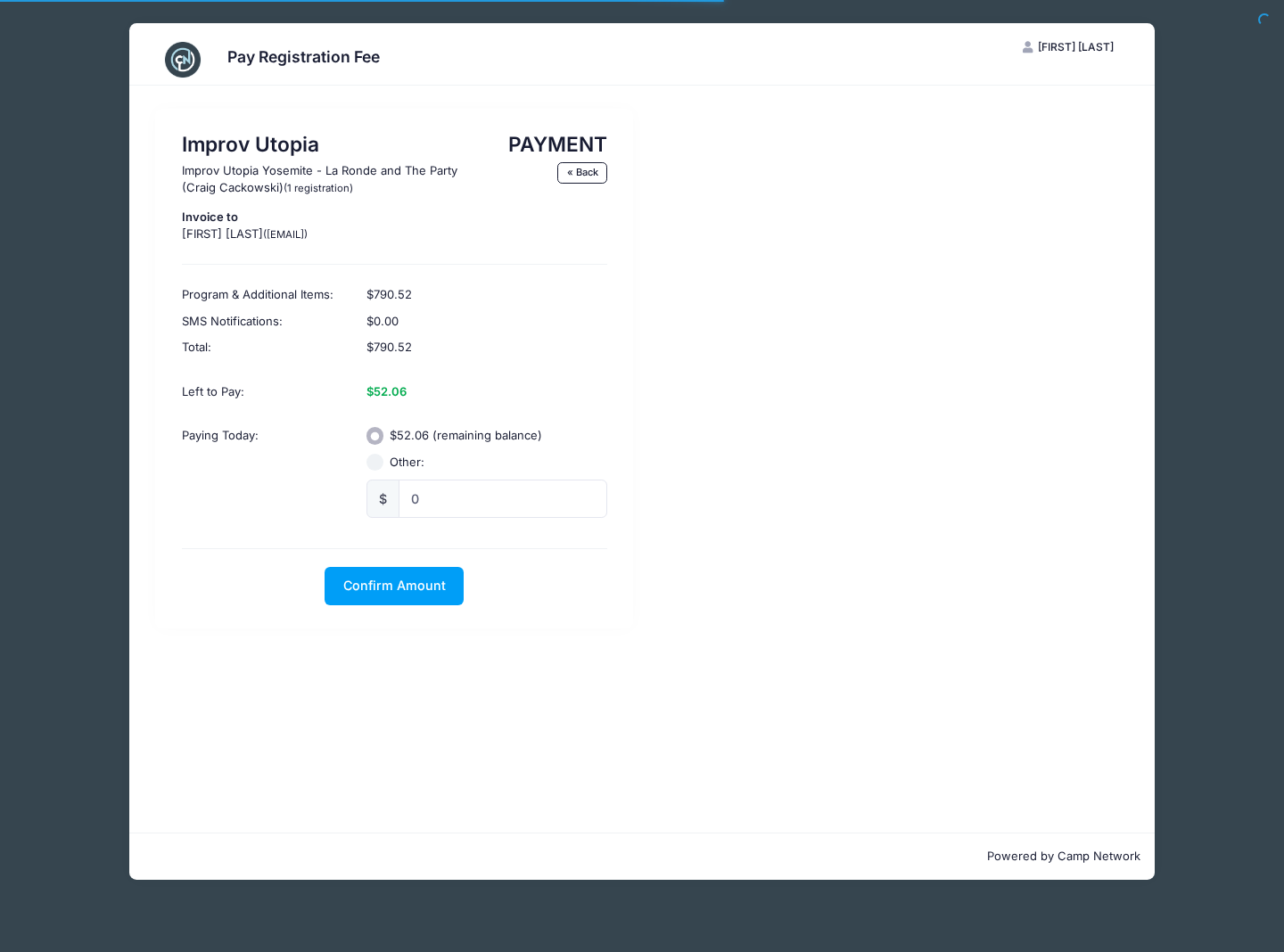 click at bounding box center (0, 0) 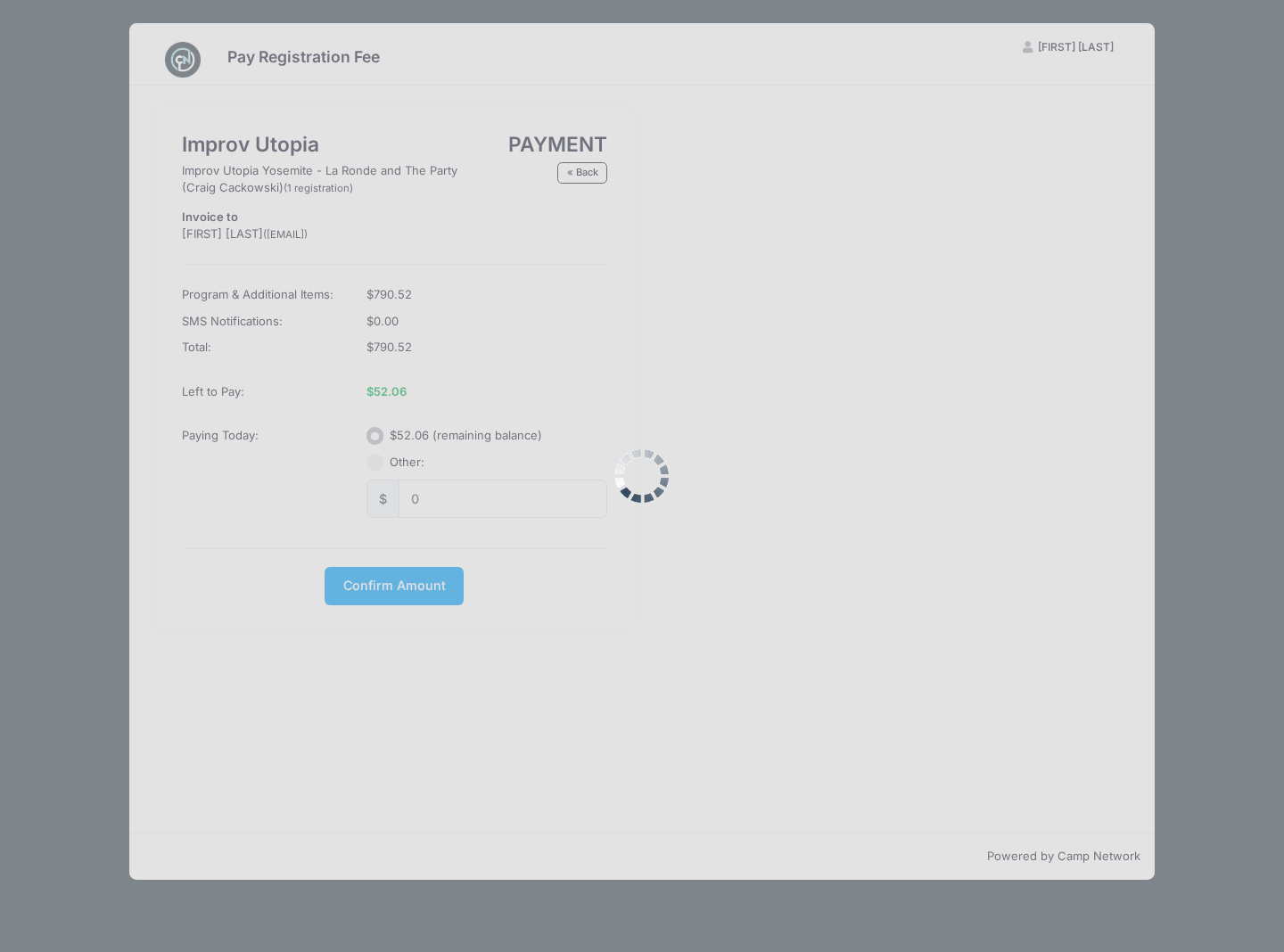 click at bounding box center (642, 476) 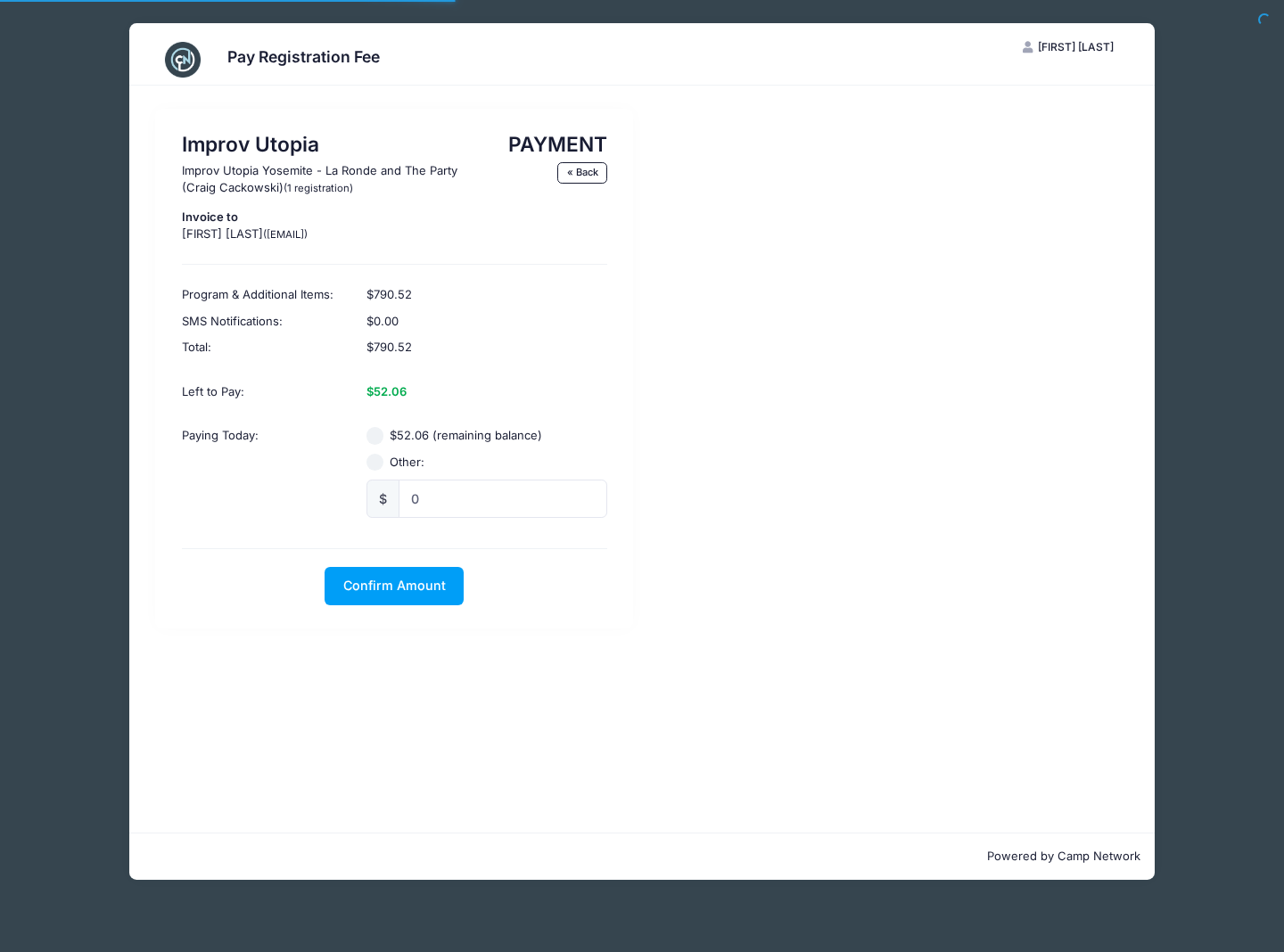 scroll, scrollTop: 0, scrollLeft: 0, axis: both 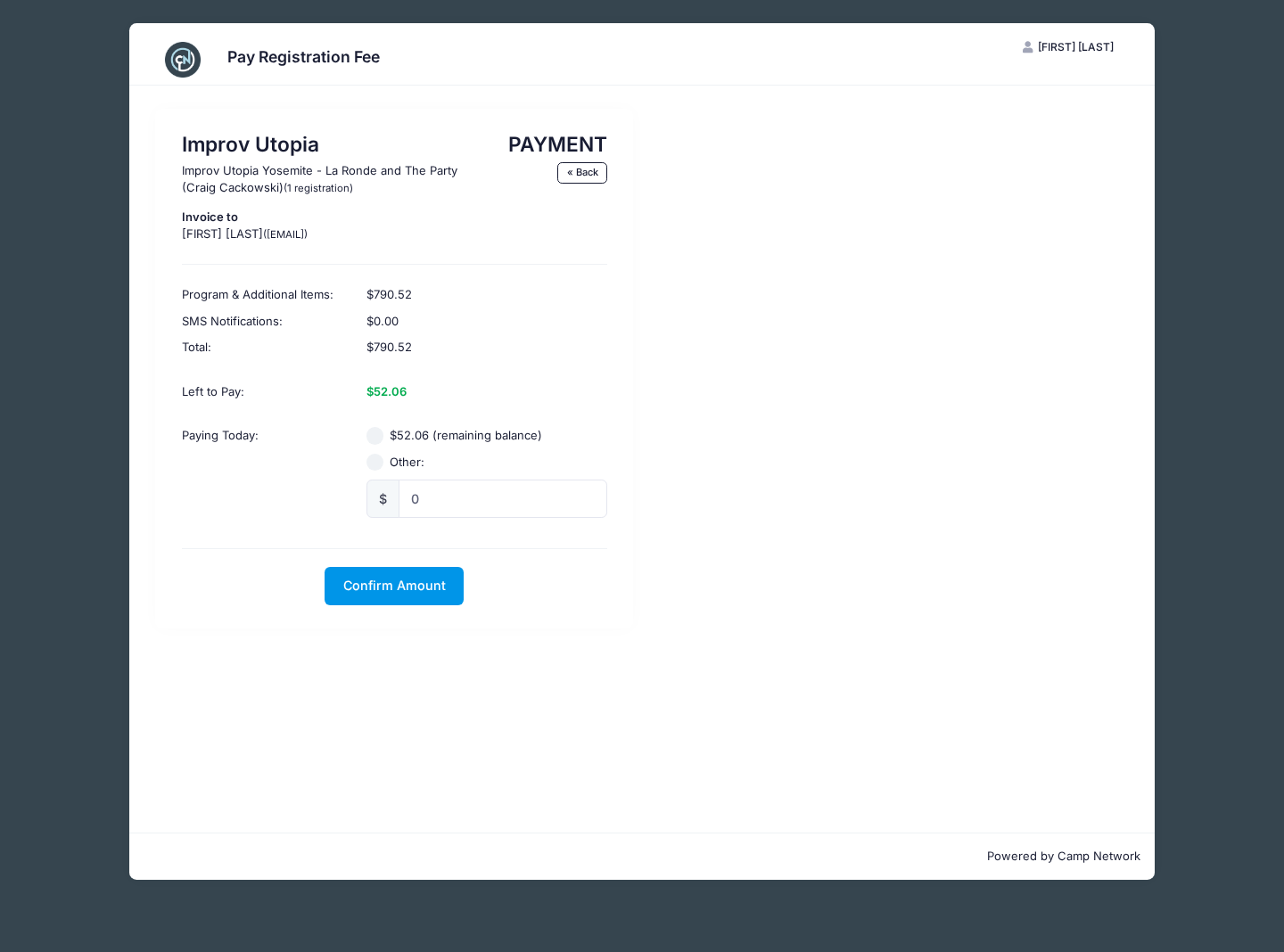 click on "Confirm Amount" at bounding box center (394, 585) 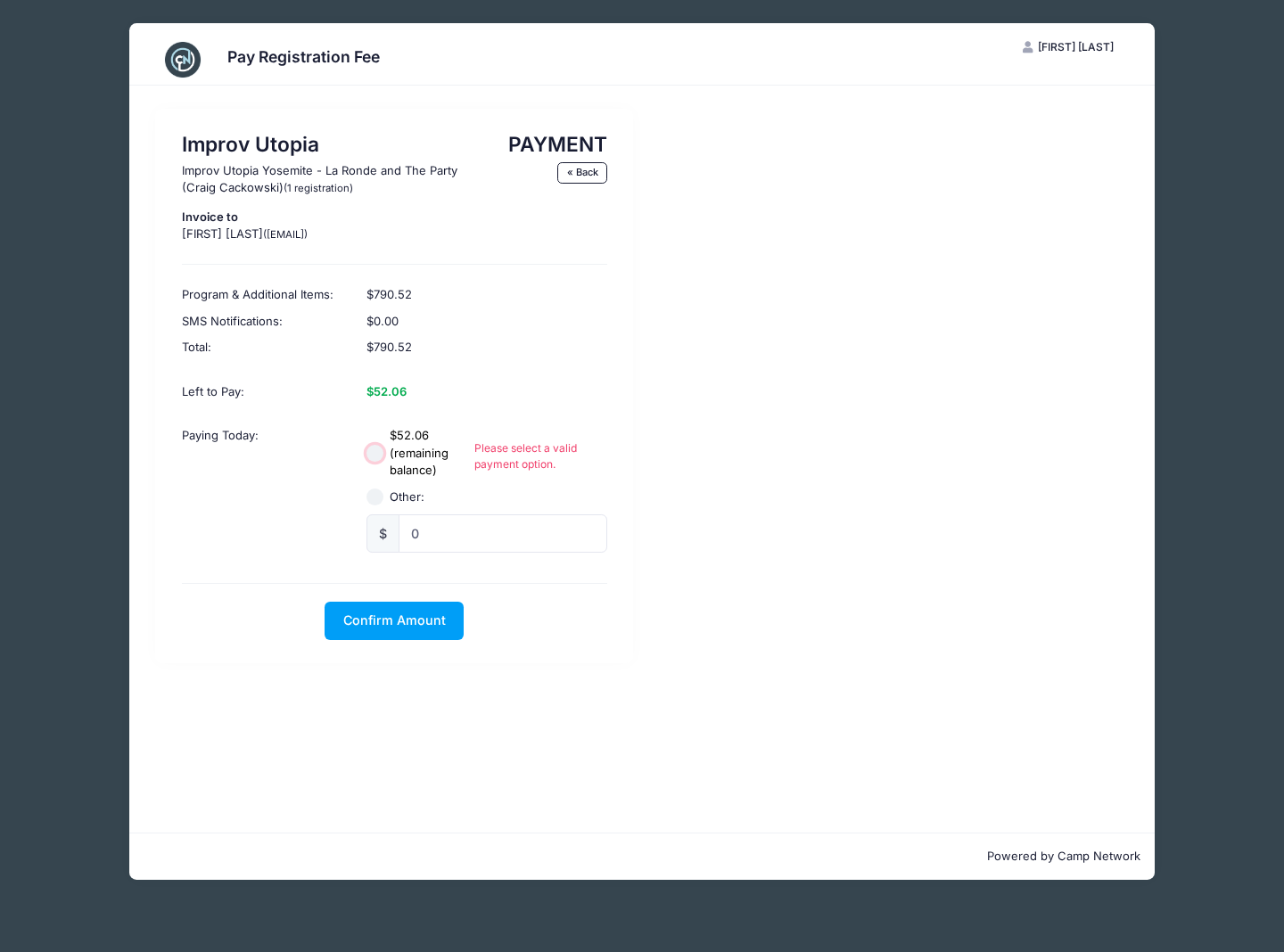 click on "$52.06 (remaining balance)" at bounding box center [375, 454] 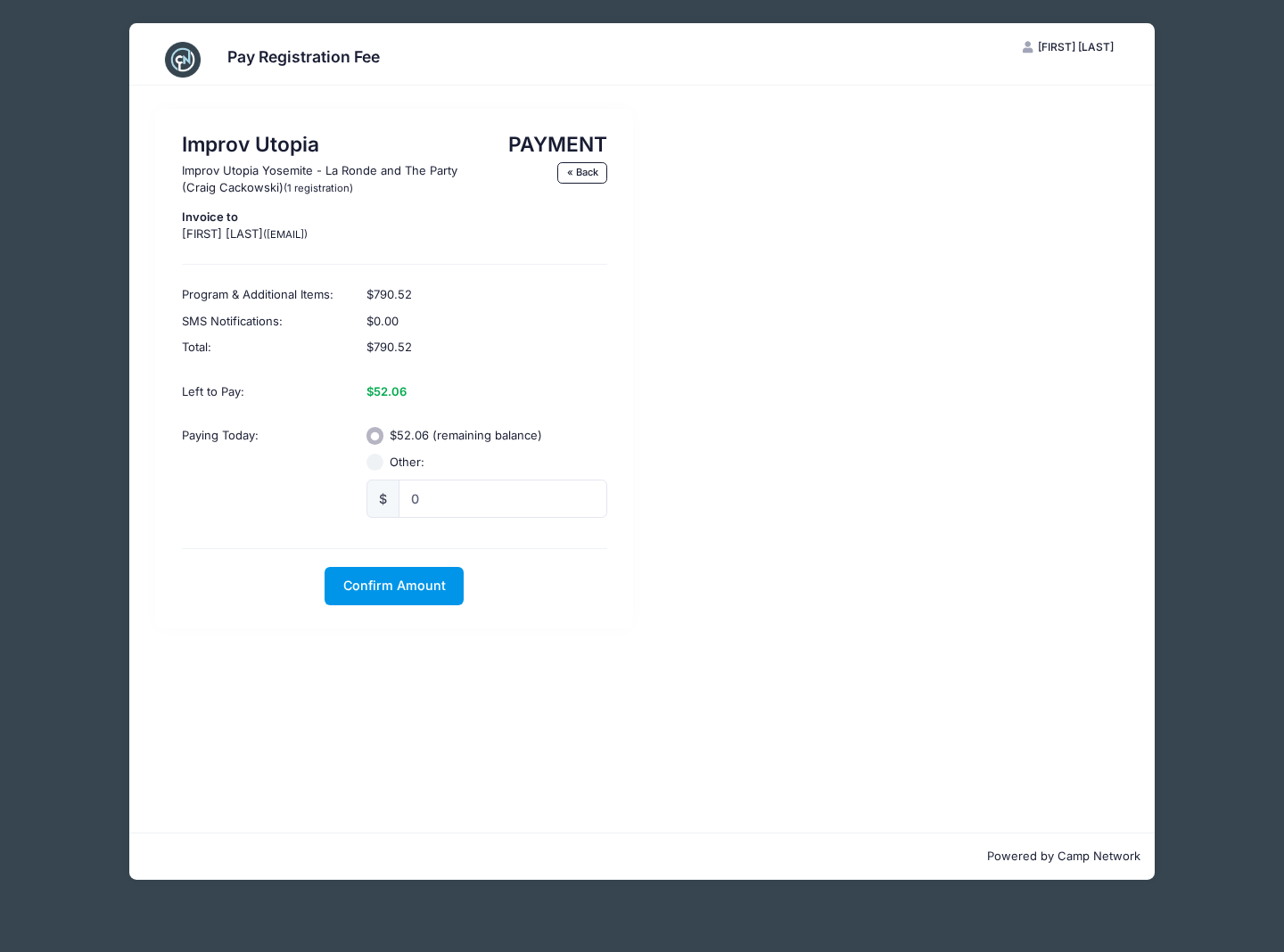 click on "Confirm Amount" at bounding box center (394, 586) 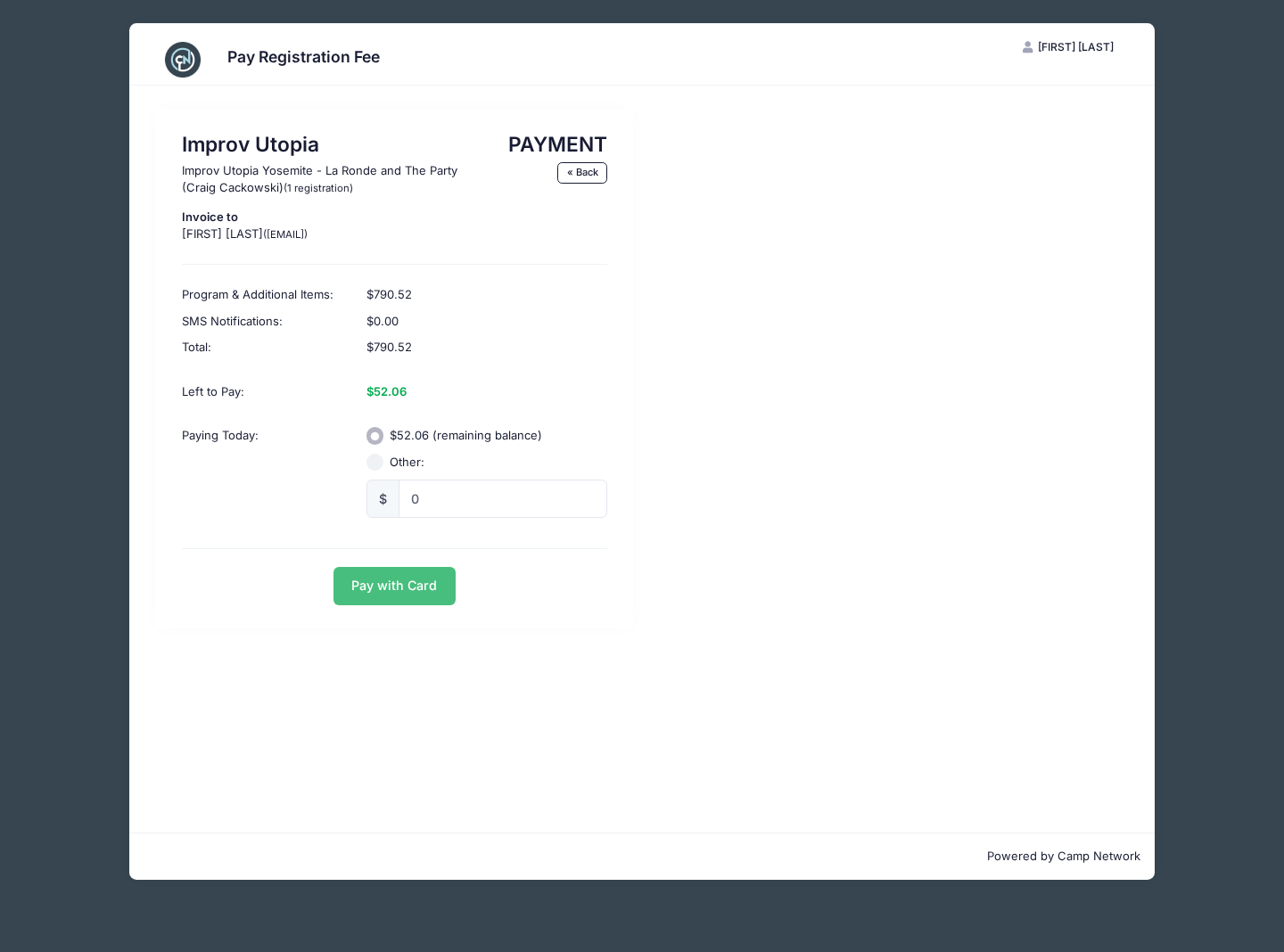 click on "Pay with Card" at bounding box center [394, 586] 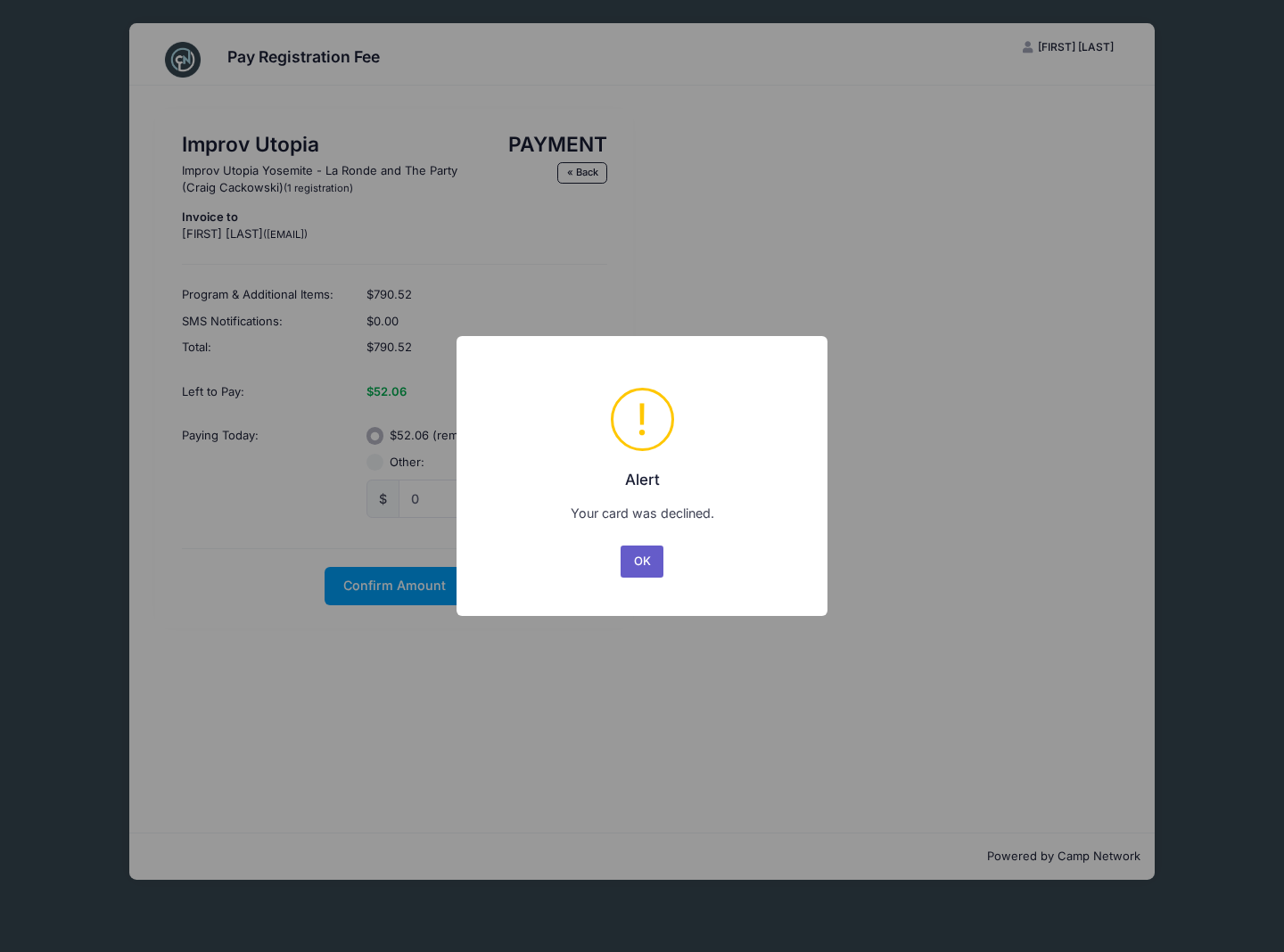 click on "OK" at bounding box center (642, 562) 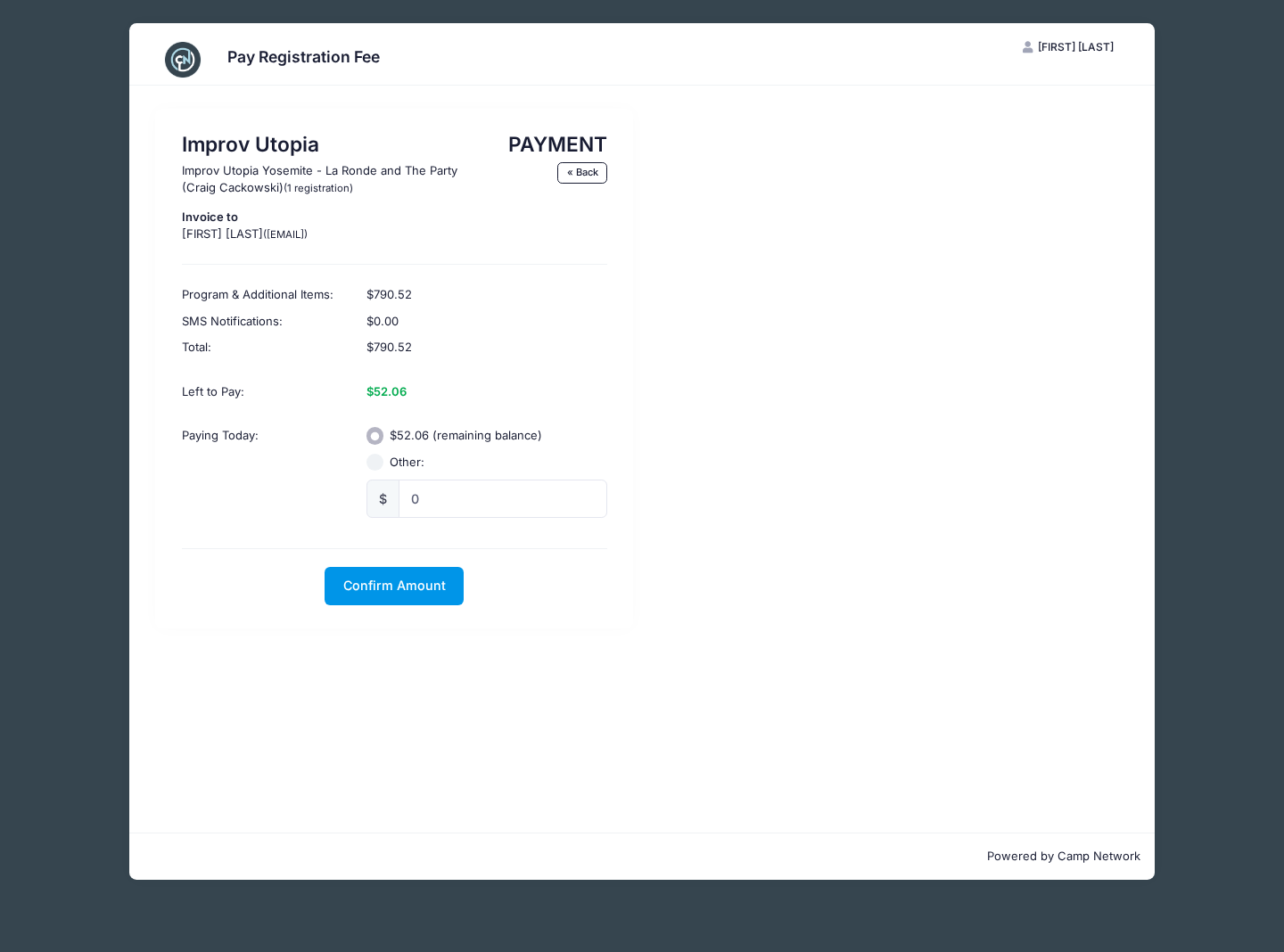 click on "Confirm Amount" at bounding box center [394, 585] 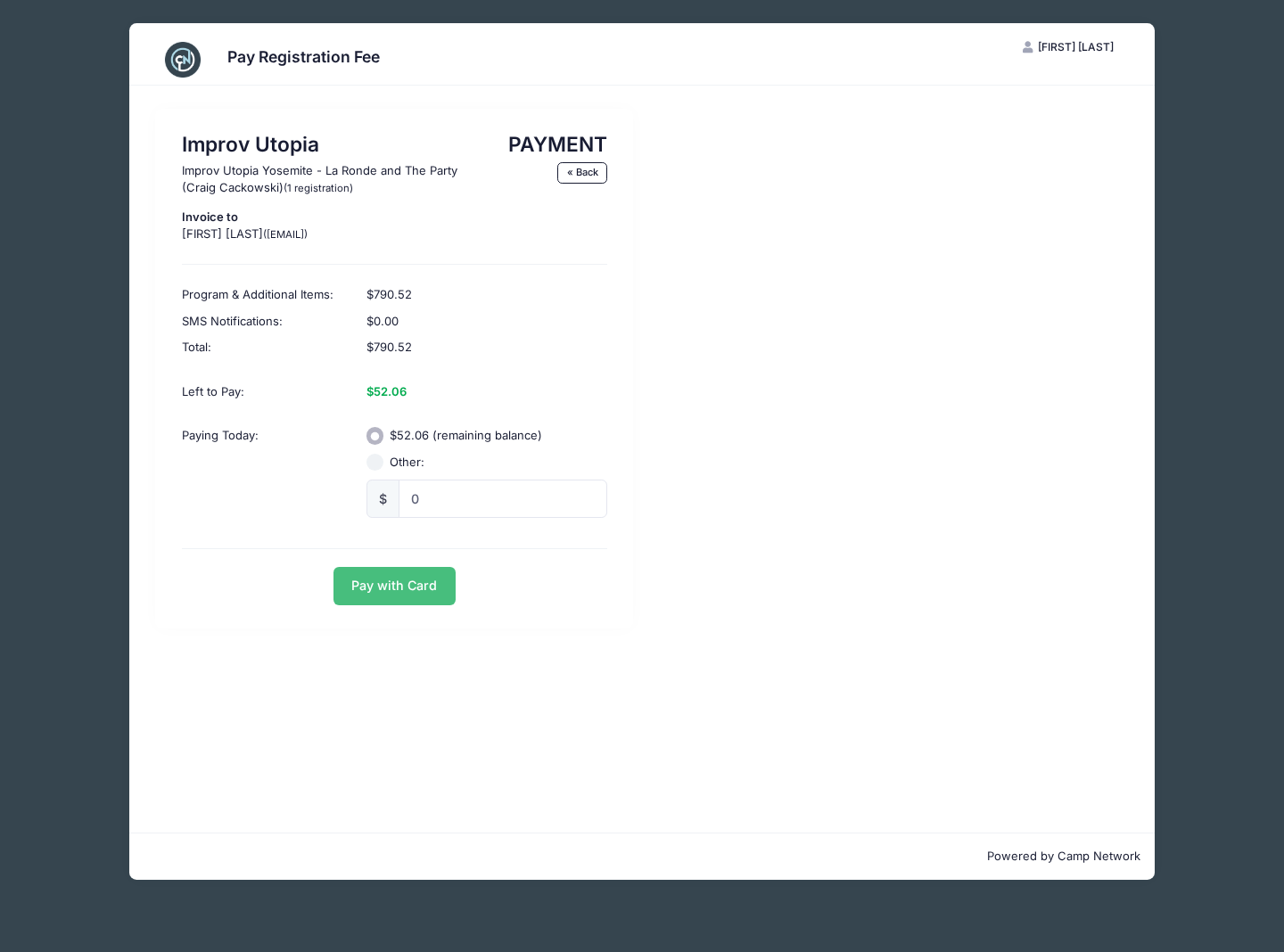 click on "Pay with Card" at bounding box center (394, 586) 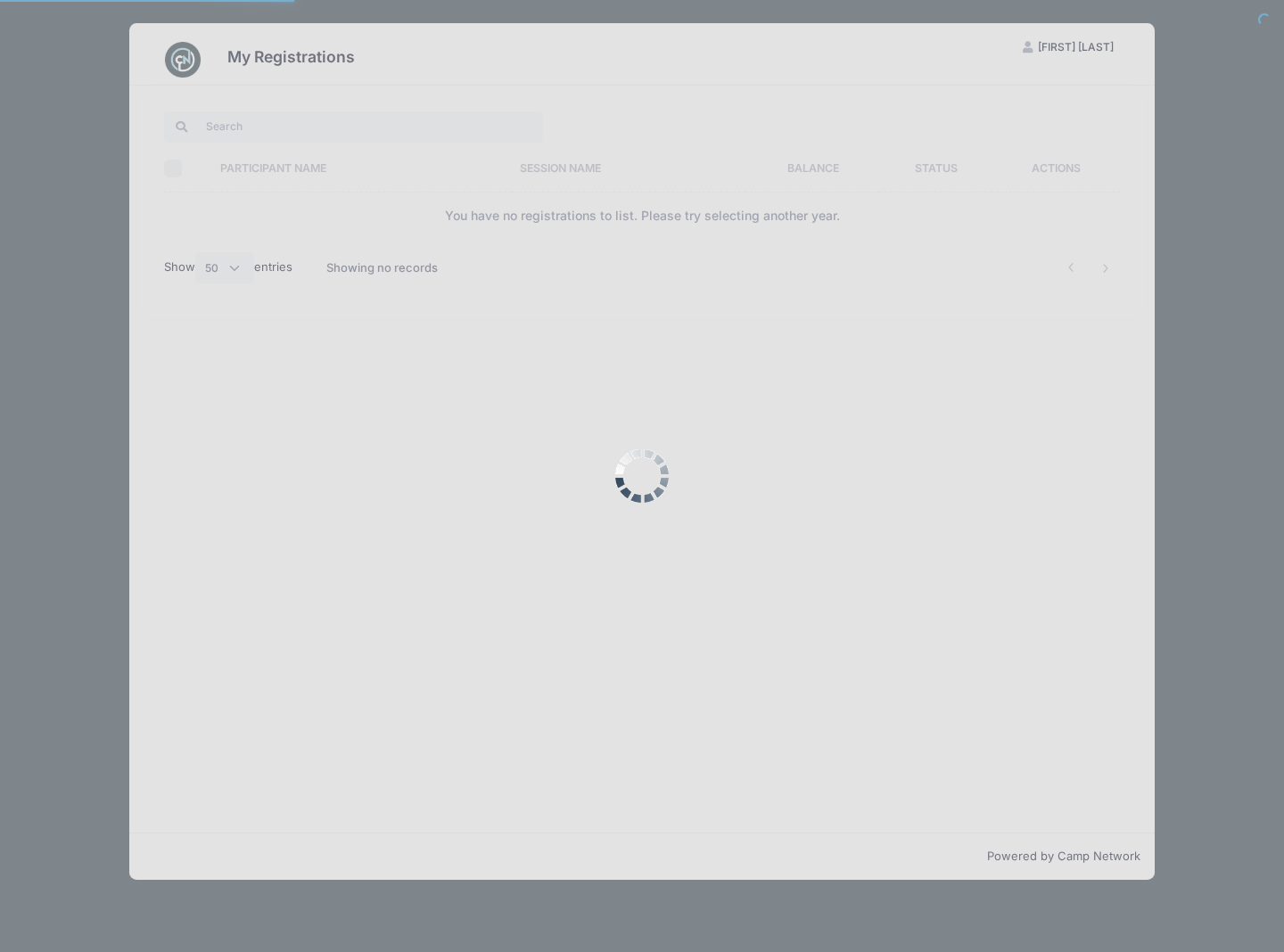 select on "50" 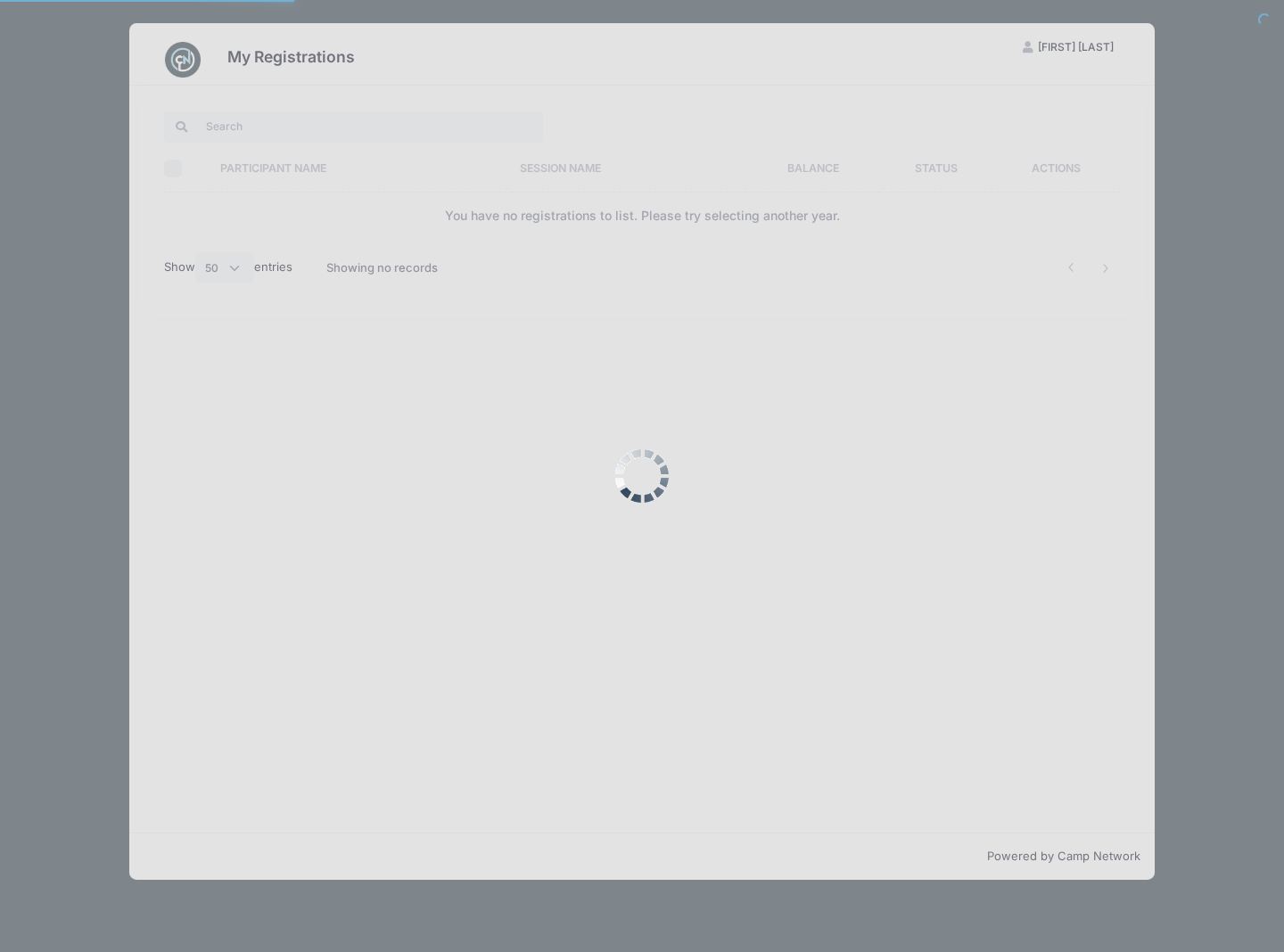 scroll, scrollTop: 0, scrollLeft: 0, axis: both 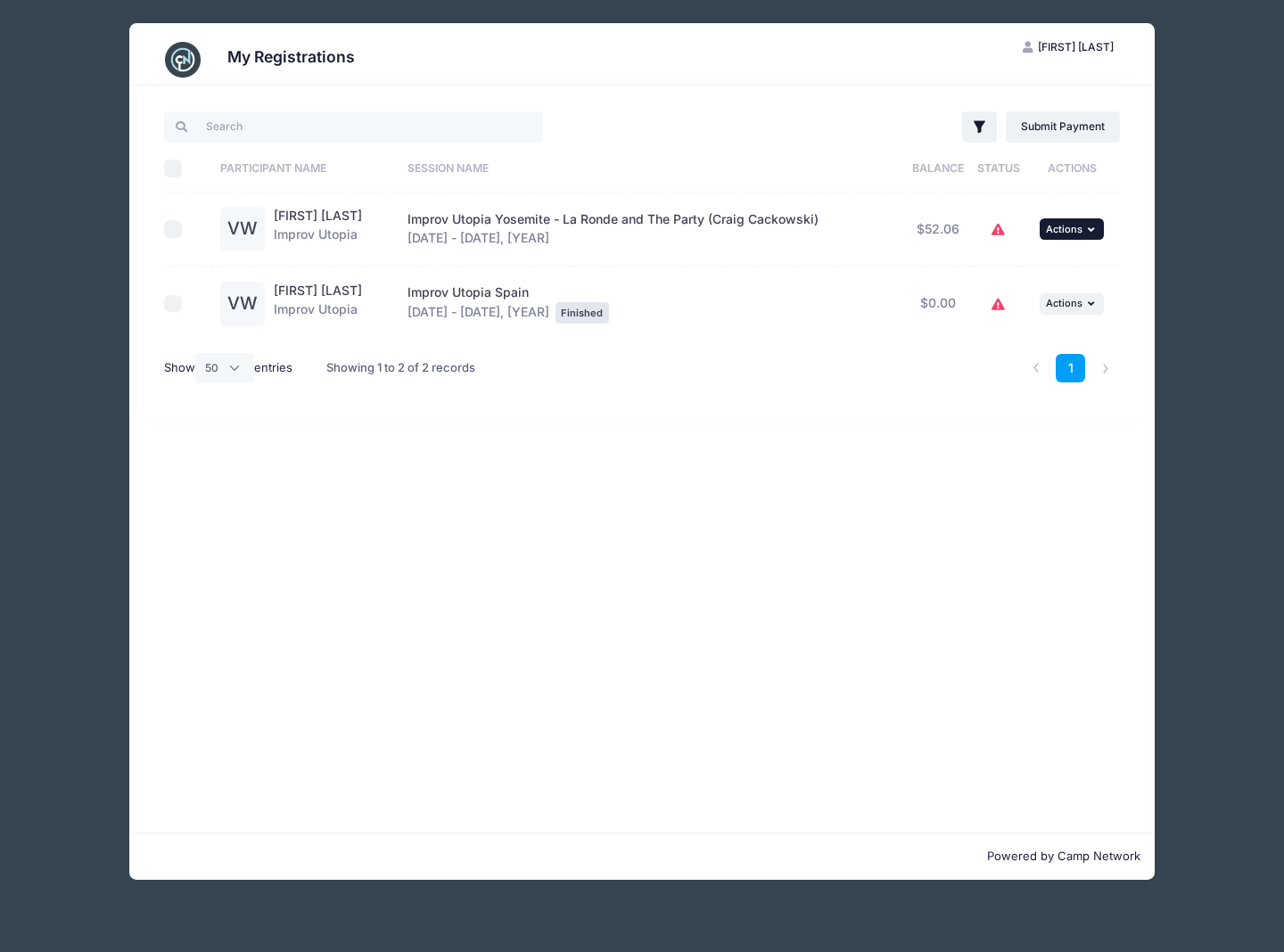 click on "... Actions" at bounding box center [1072, 229] 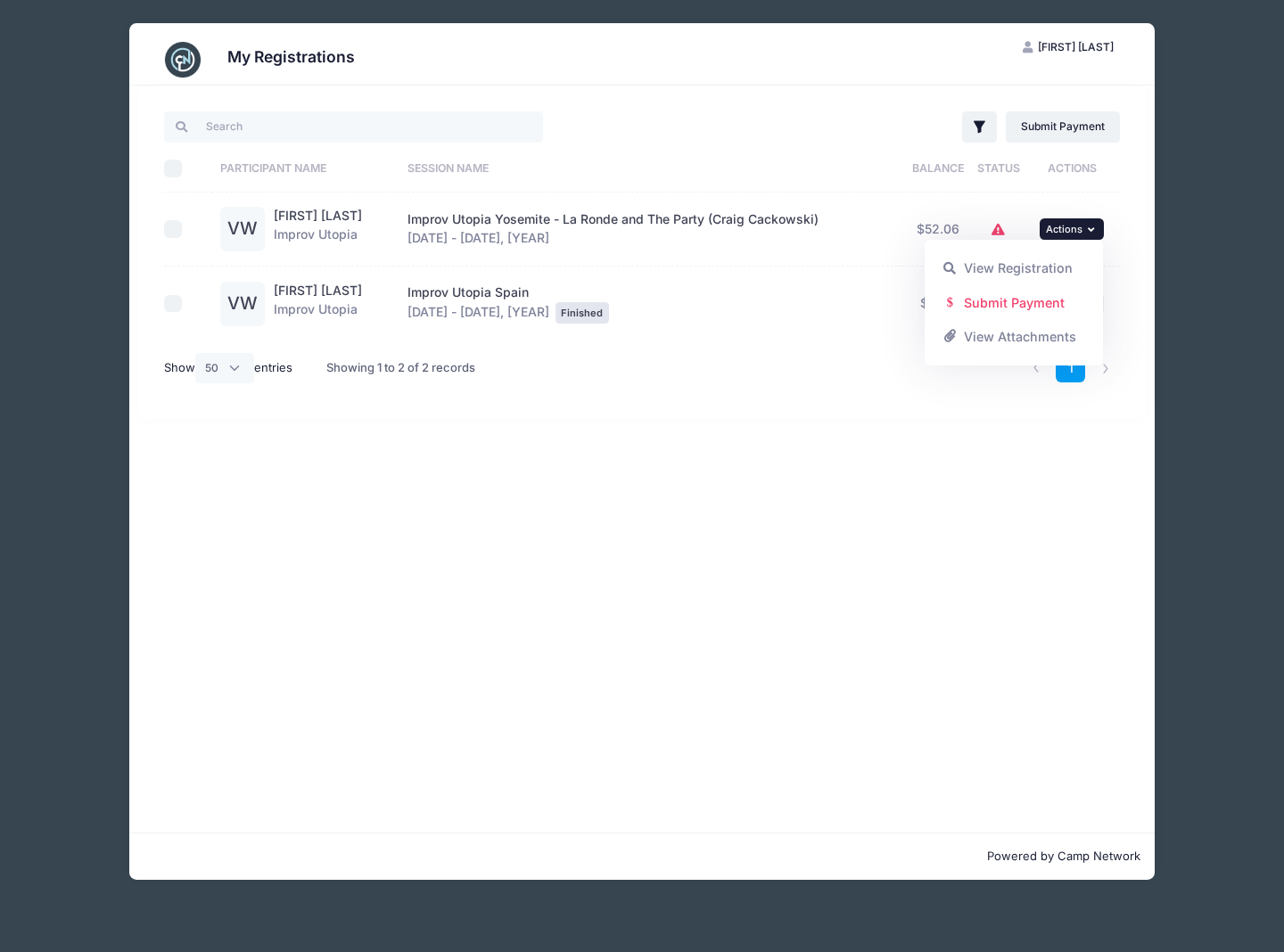 click on "Filter
Filter Options
Show:
Current Registrations
Past Registratations
Pending Registrations
Actions      Submit Payment
Upload Required Documents
Pending Documents
eSignatures Submit Payment" at bounding box center [642, 252] 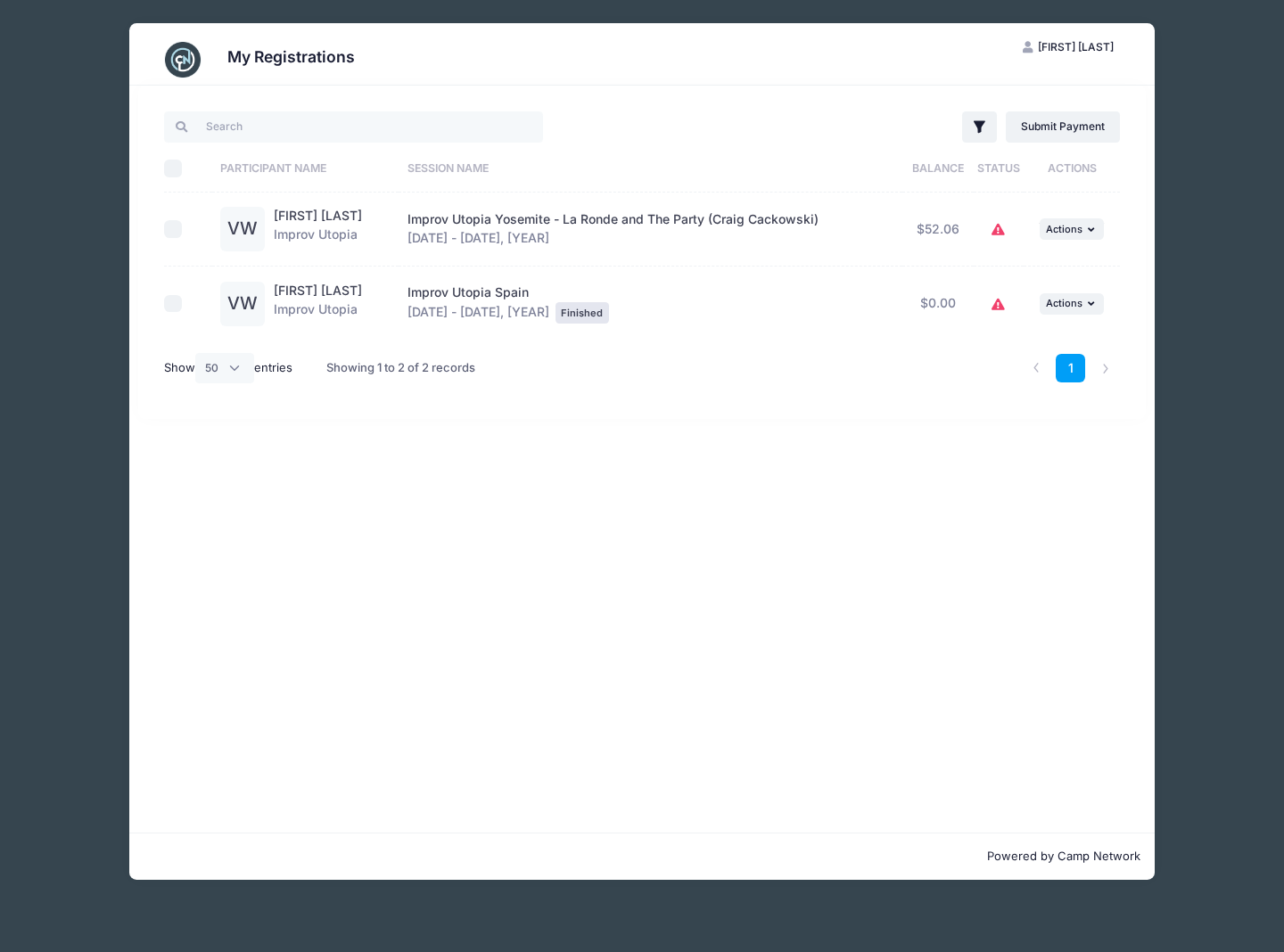 click at bounding box center (999, 230) 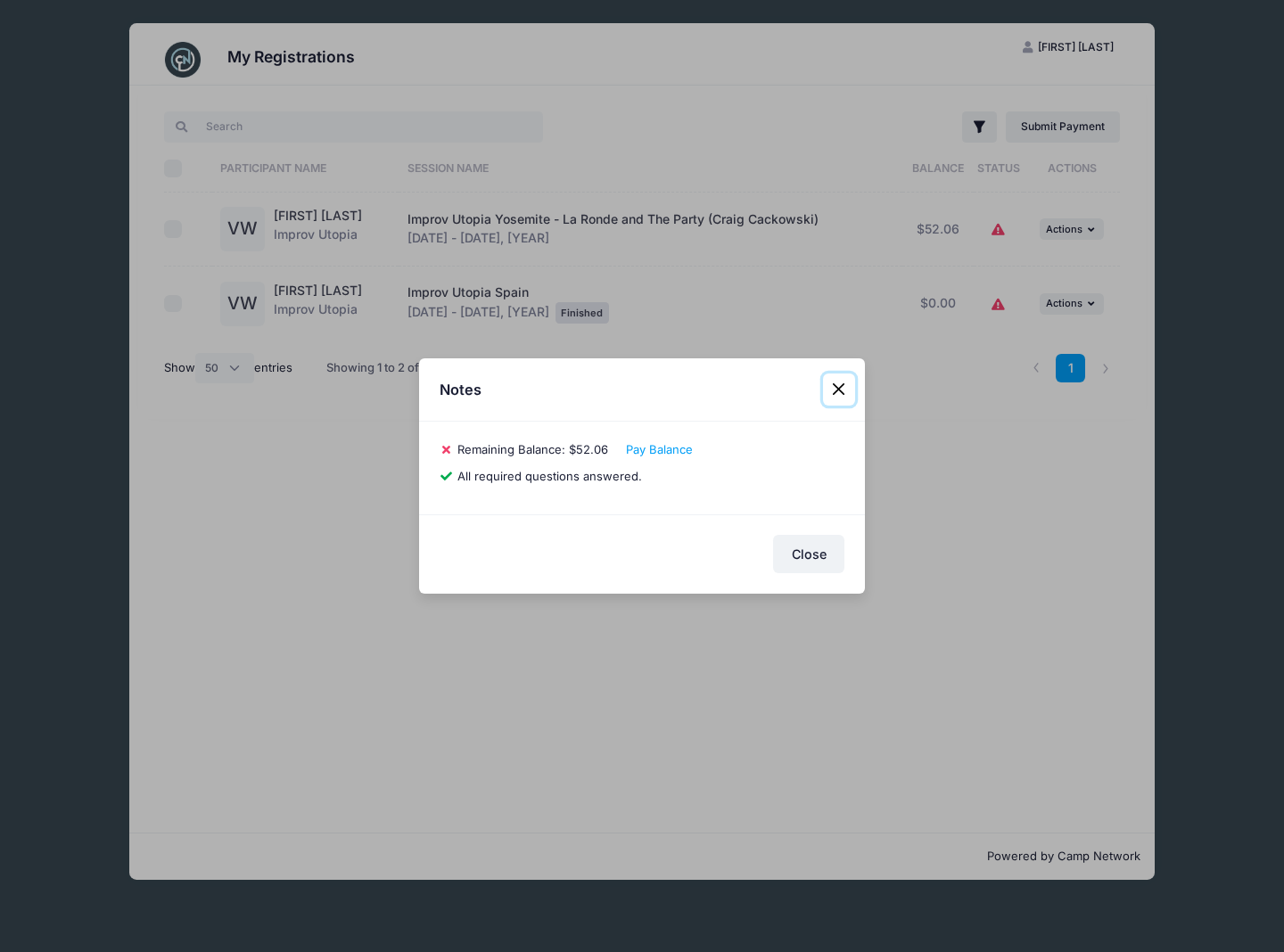 click at bounding box center [839, 390] 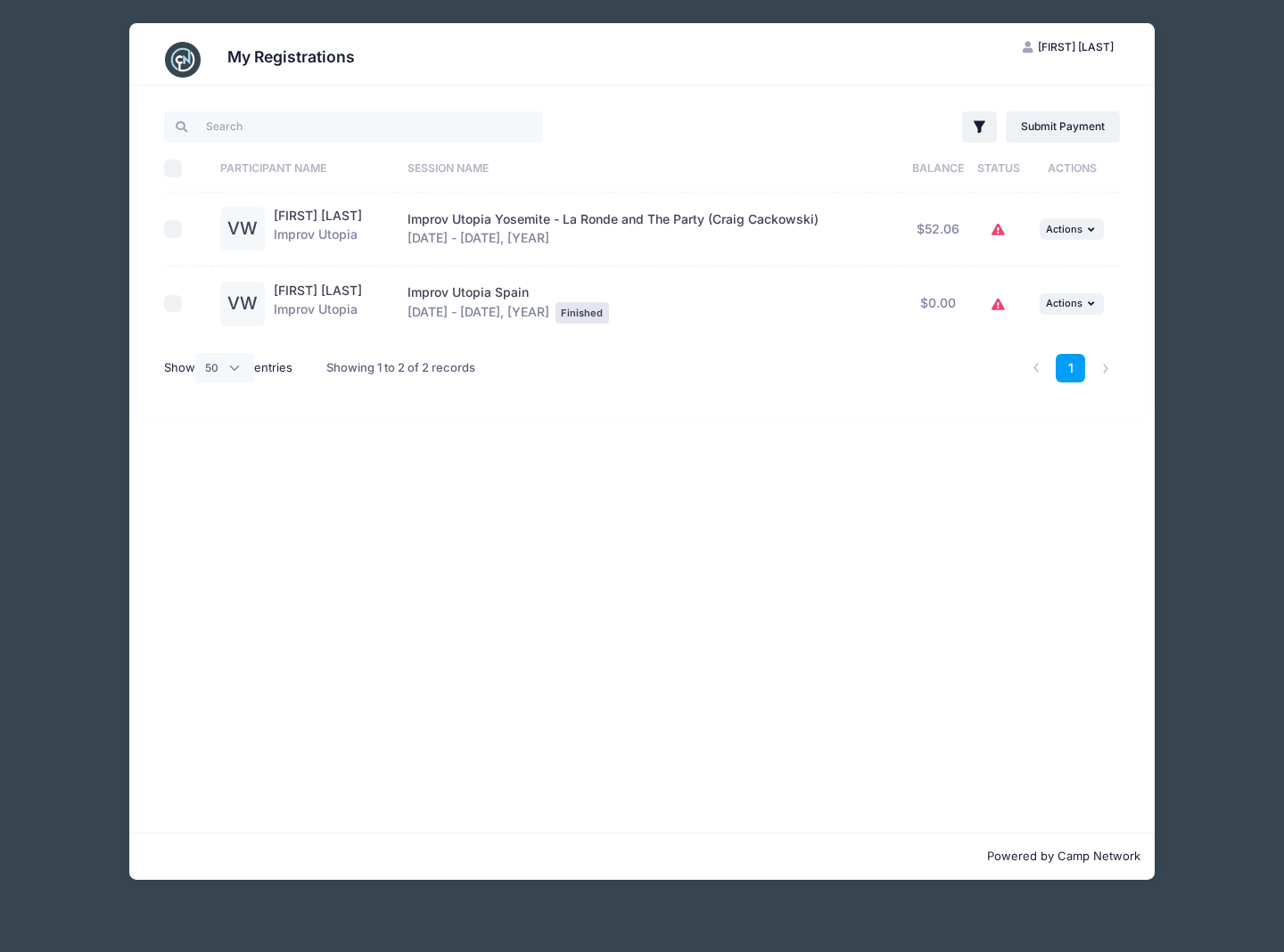 click at bounding box center (999, 305) 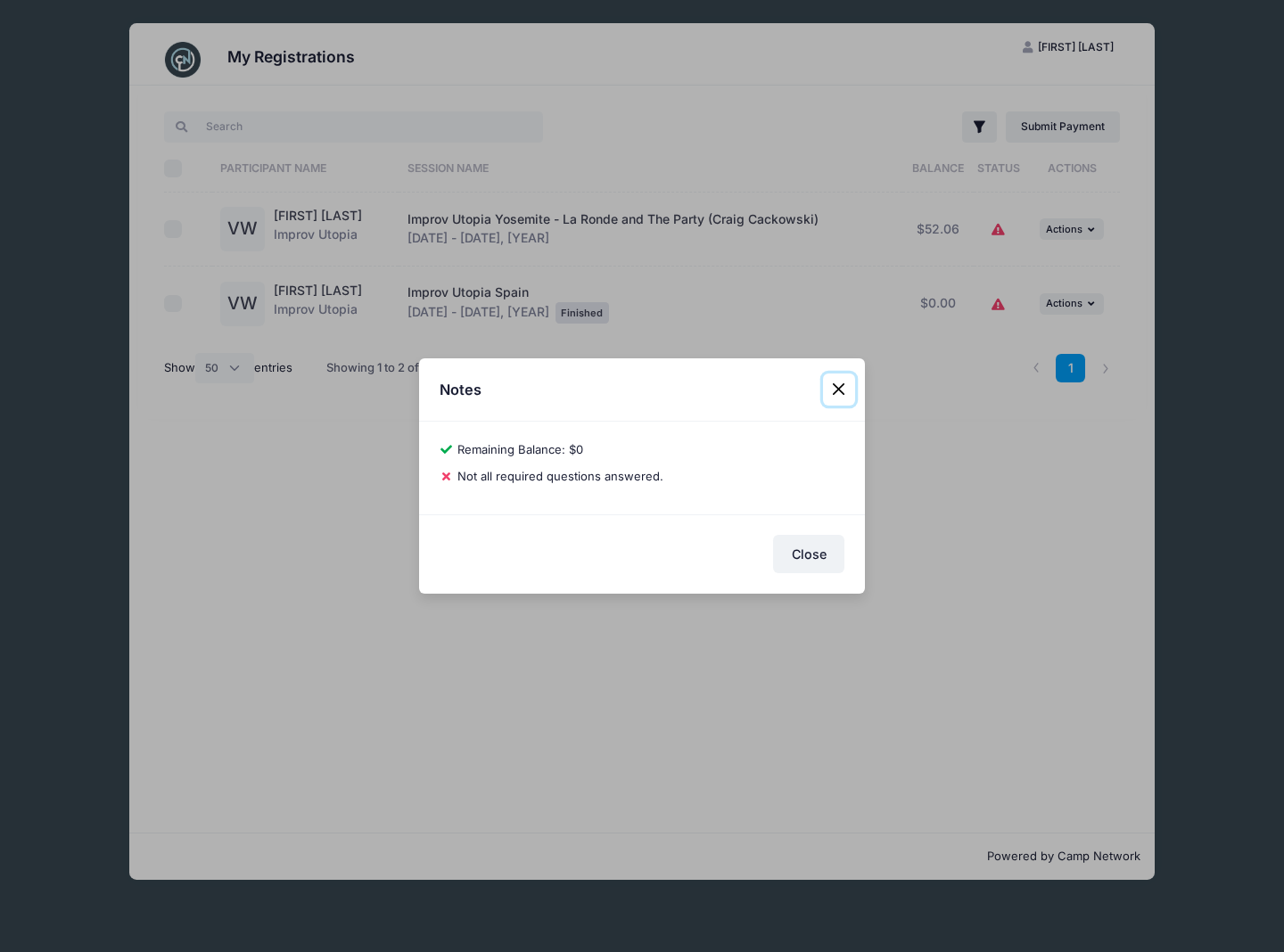 click at bounding box center [839, 390] 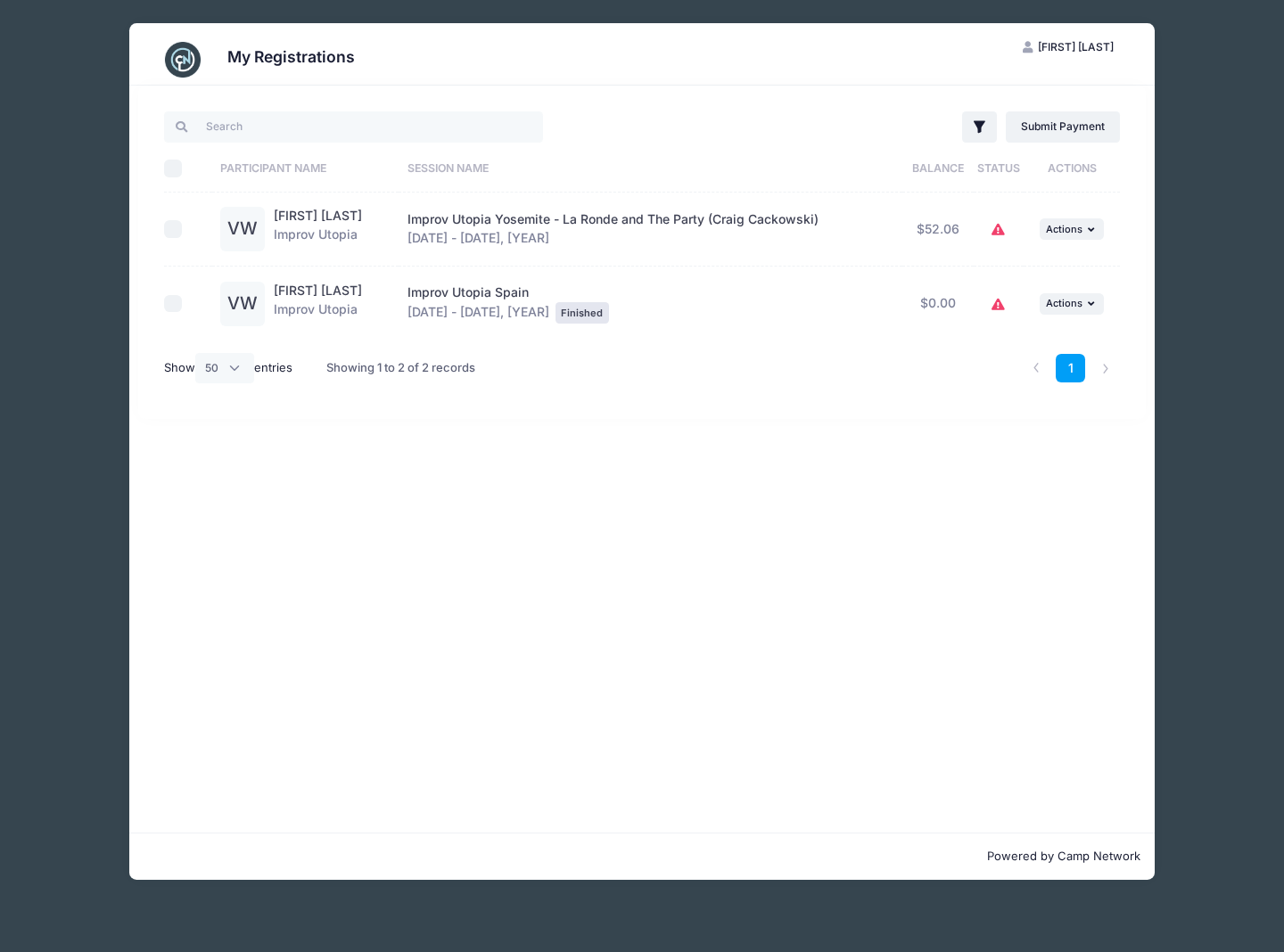 click on "VW Vincent Wu" at bounding box center (1068, 47) 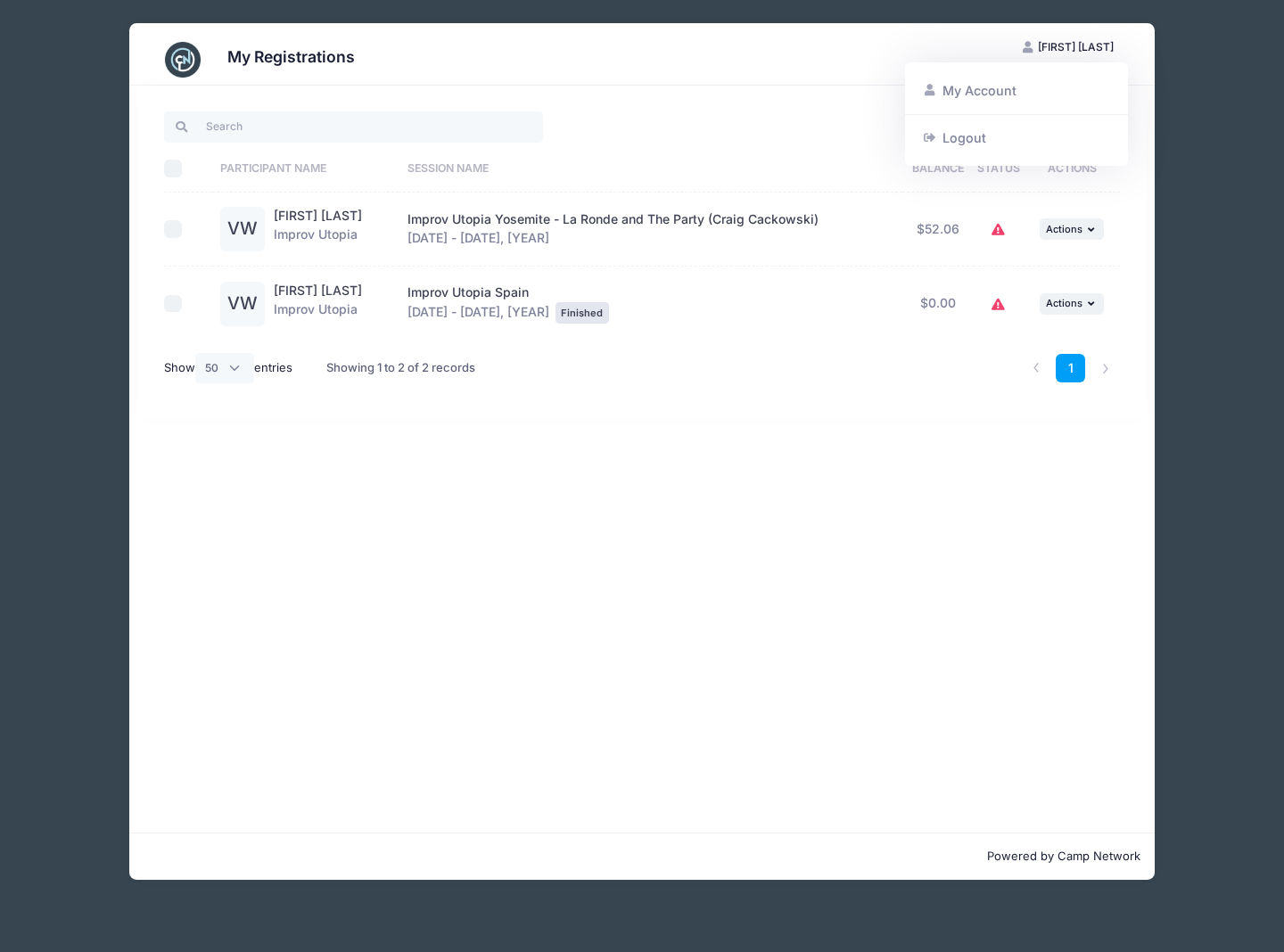 click on "My Account" at bounding box center [1017, 91] 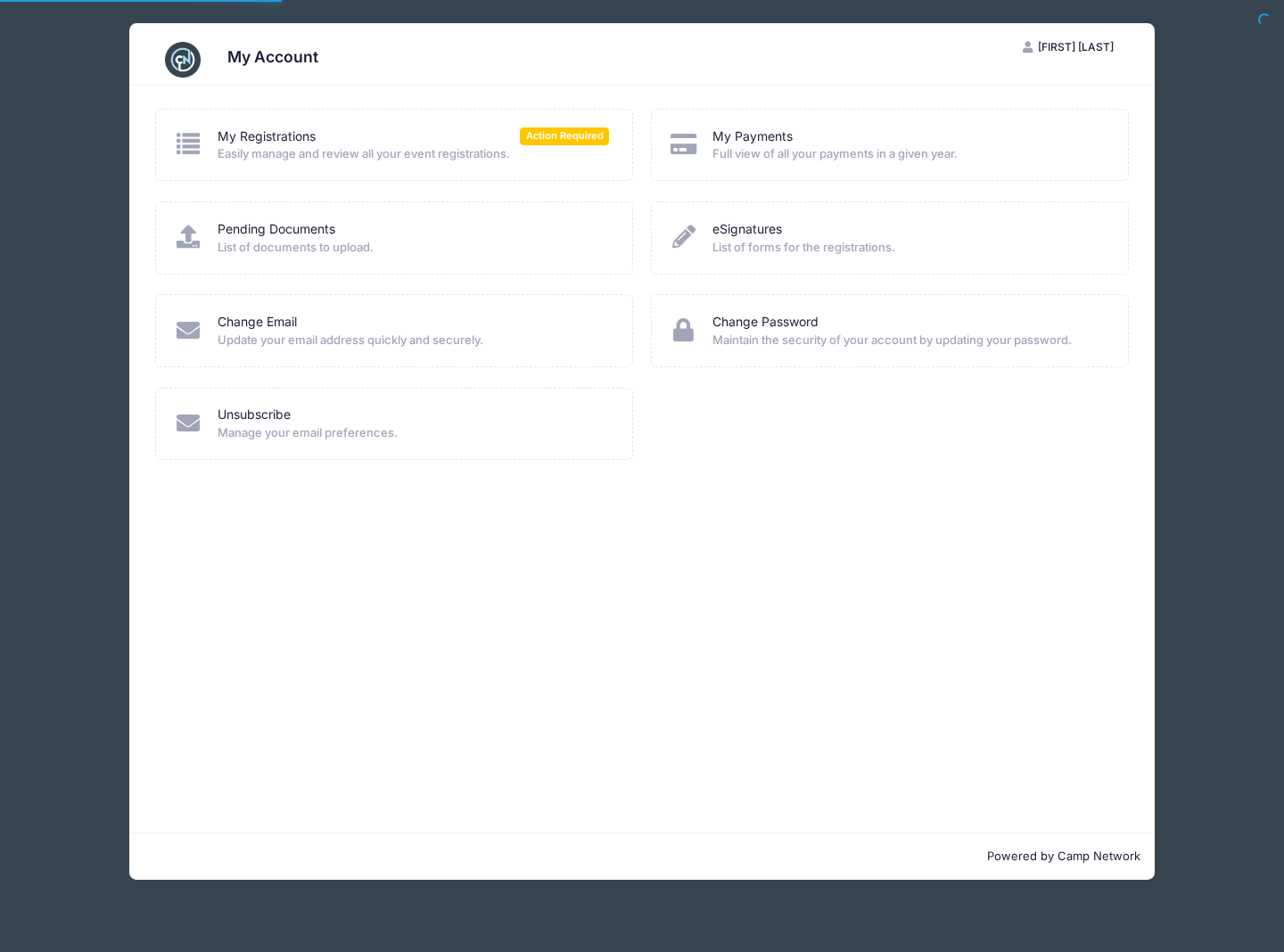 scroll, scrollTop: 0, scrollLeft: 0, axis: both 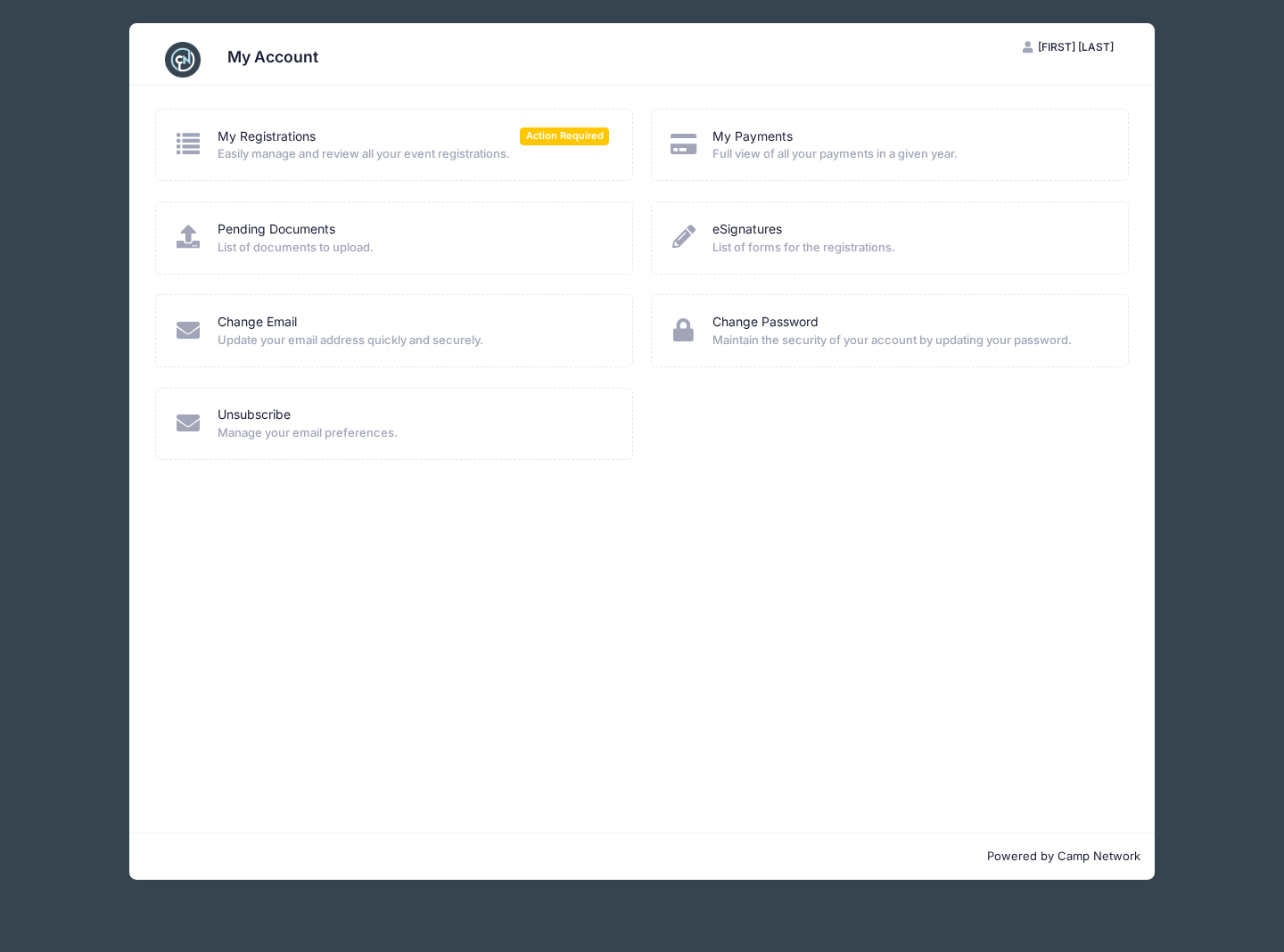 click on "My Payments" at bounding box center (909, 136) 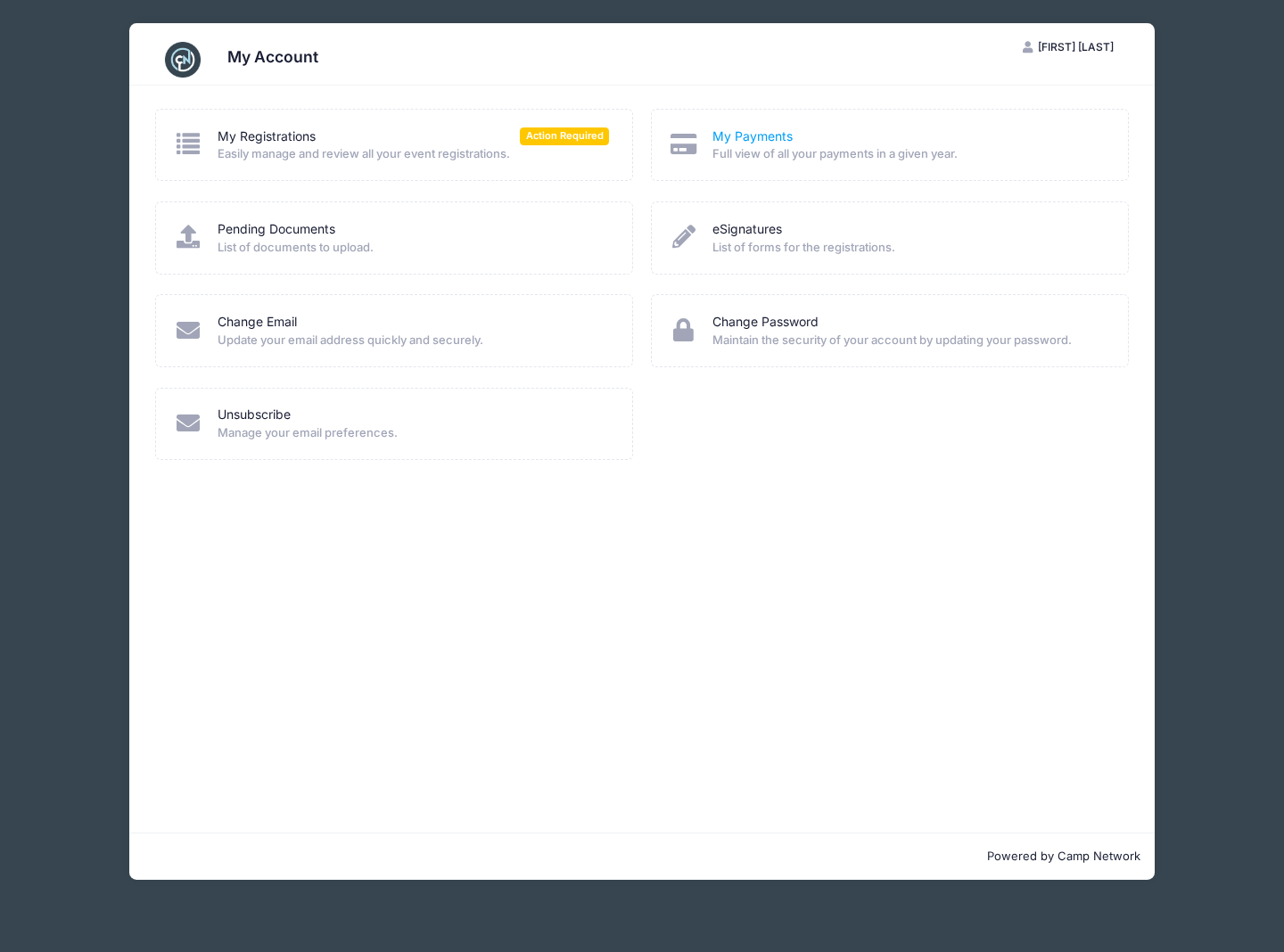 click on "My Payments" at bounding box center (753, 136) 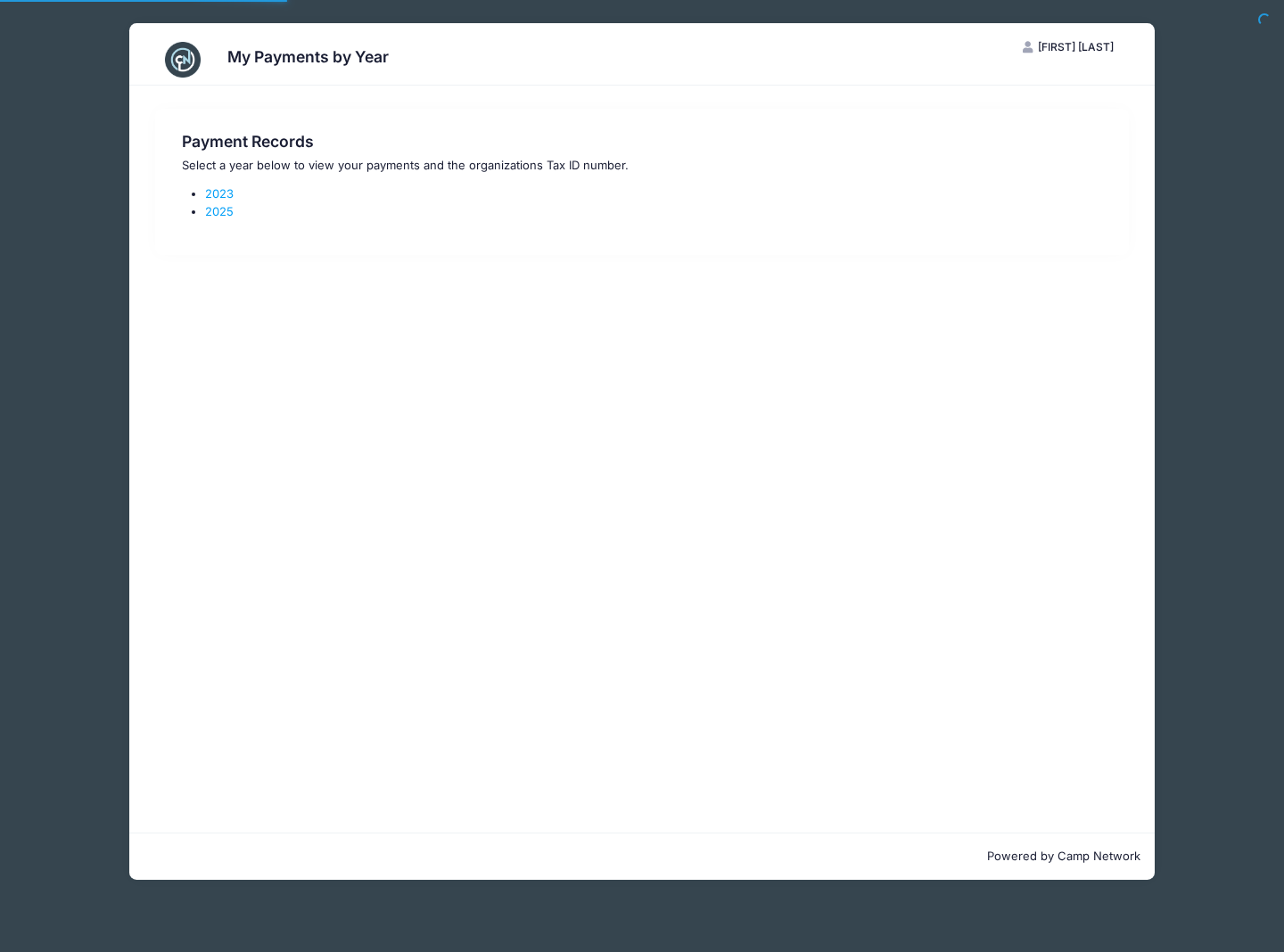 scroll, scrollTop: 0, scrollLeft: 0, axis: both 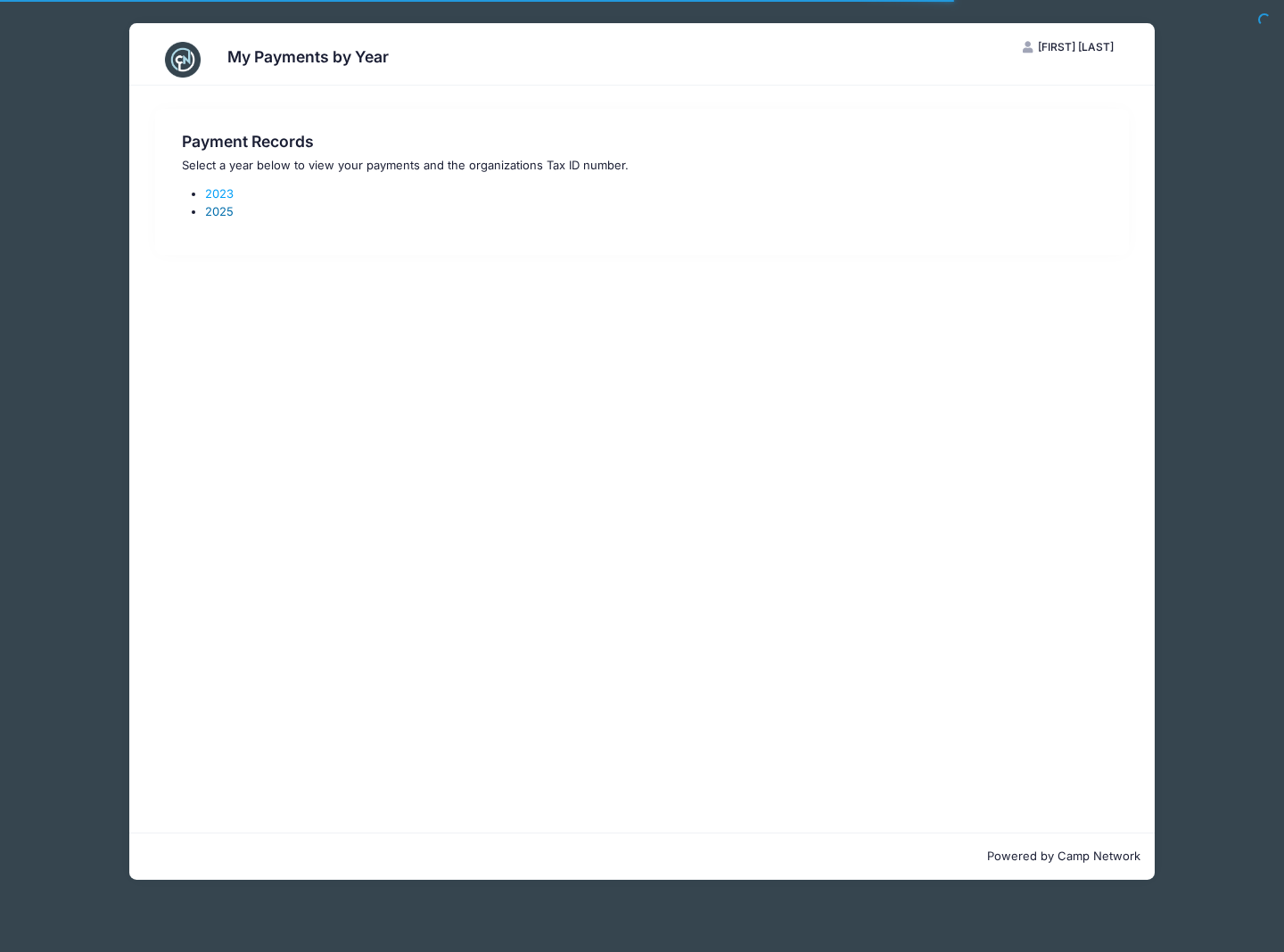 click on "2025" at bounding box center [219, 211] 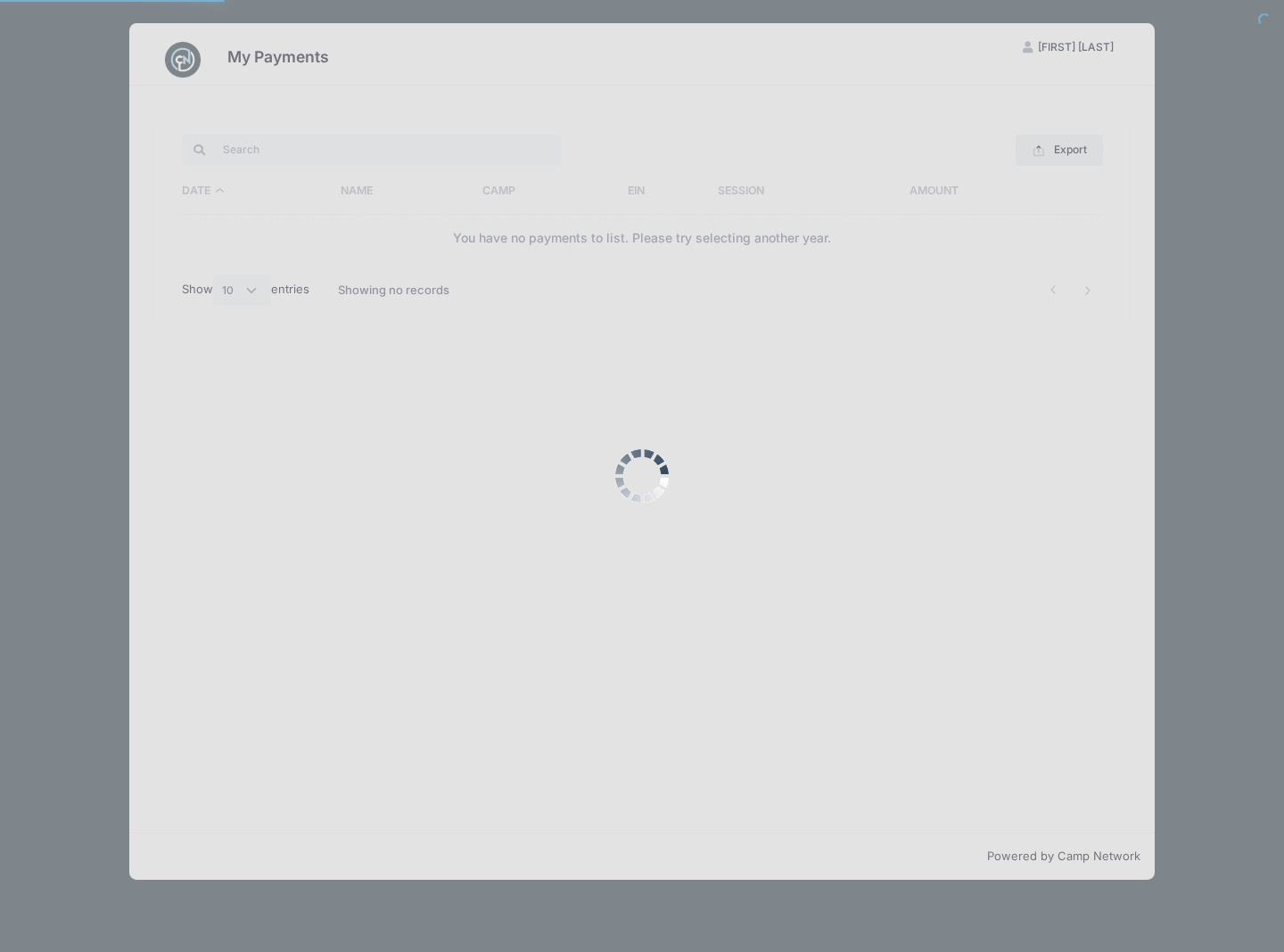 select on "10" 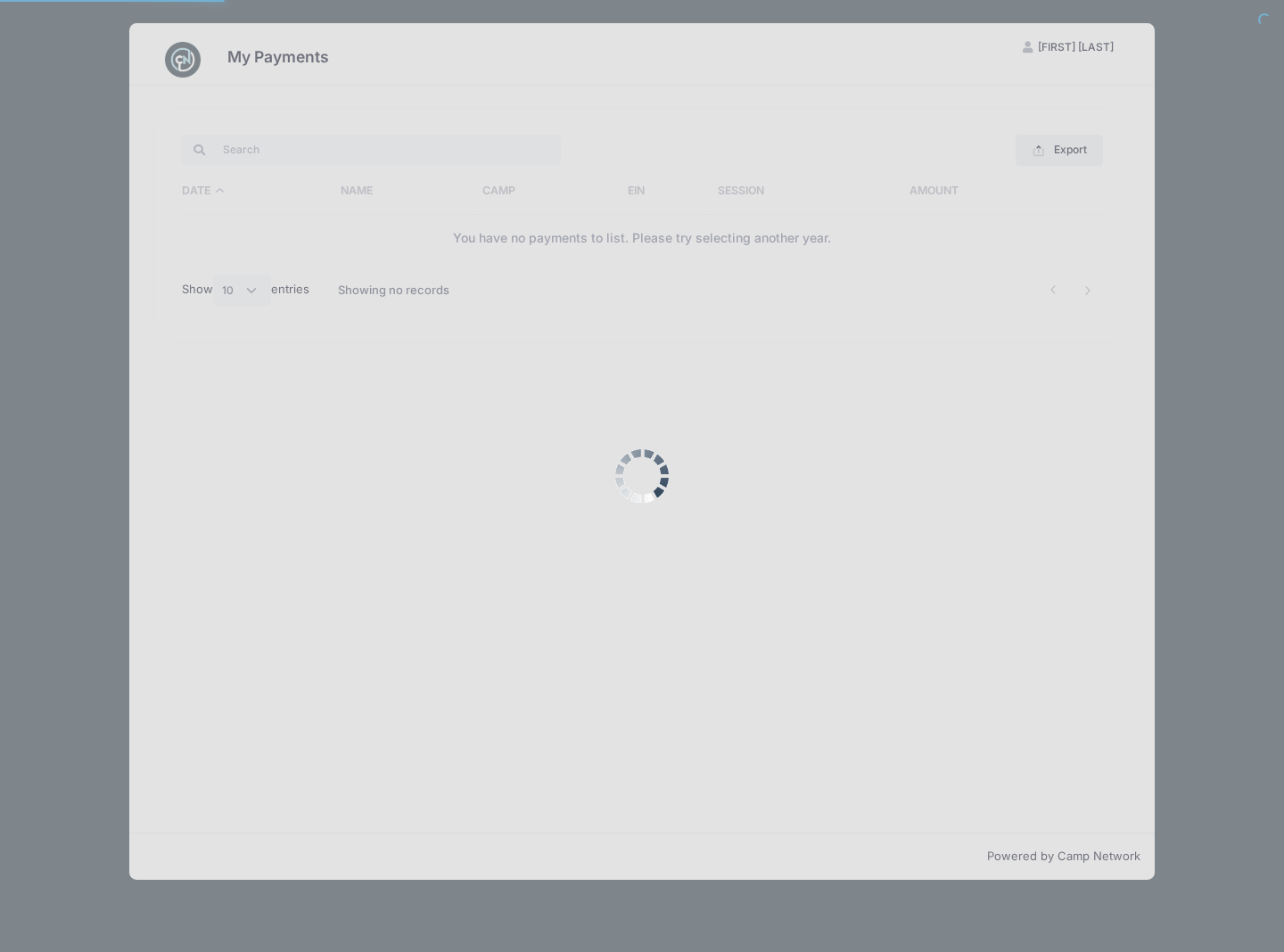 scroll, scrollTop: 0, scrollLeft: 0, axis: both 